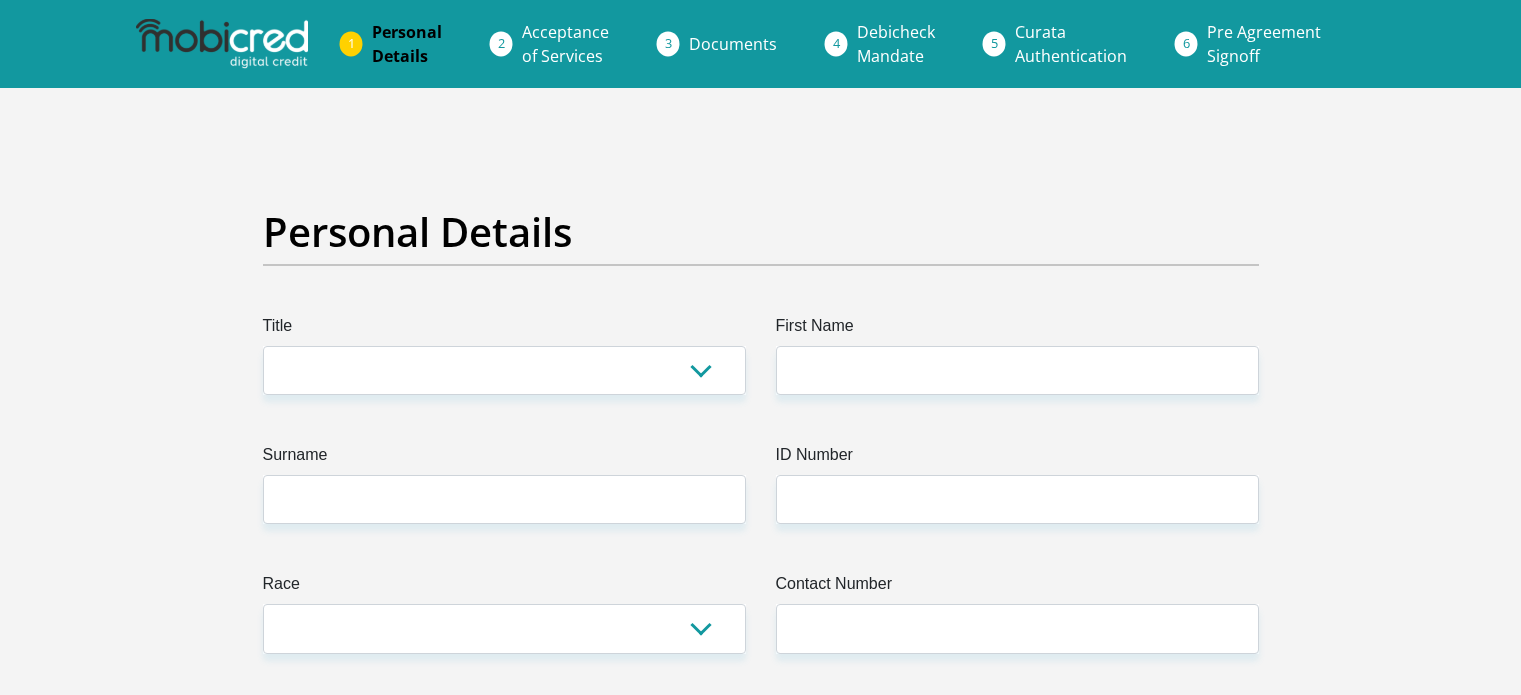 scroll, scrollTop: 0, scrollLeft: 0, axis: both 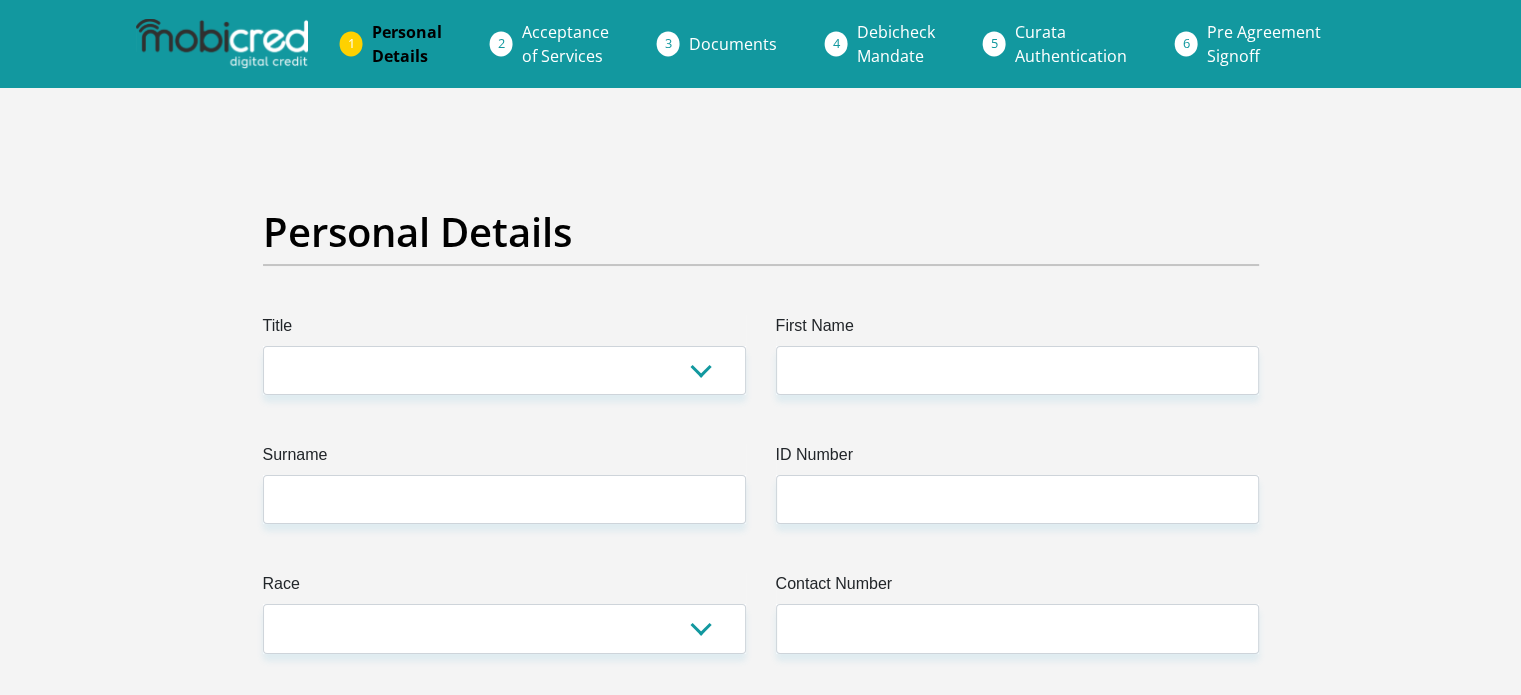 click at bounding box center (222, 44) 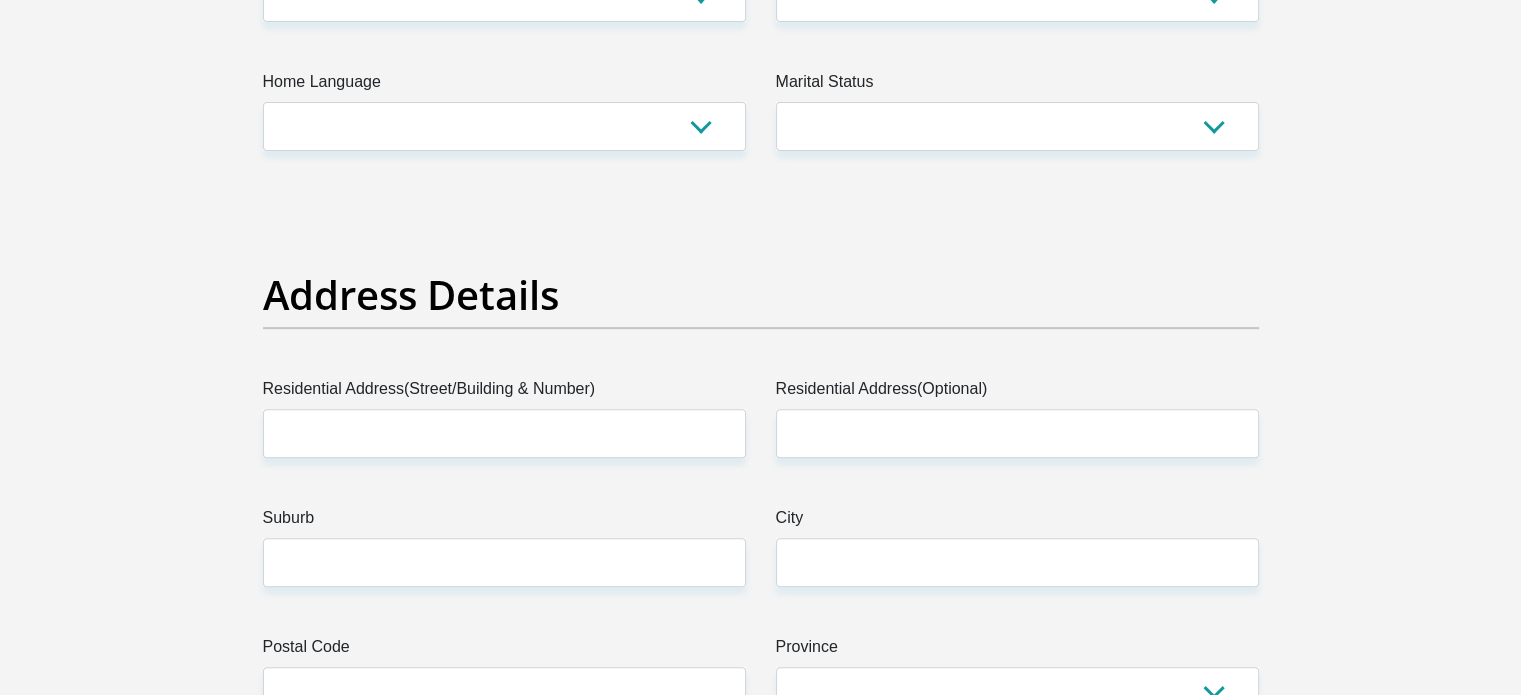 scroll, scrollTop: 1100, scrollLeft: 0, axis: vertical 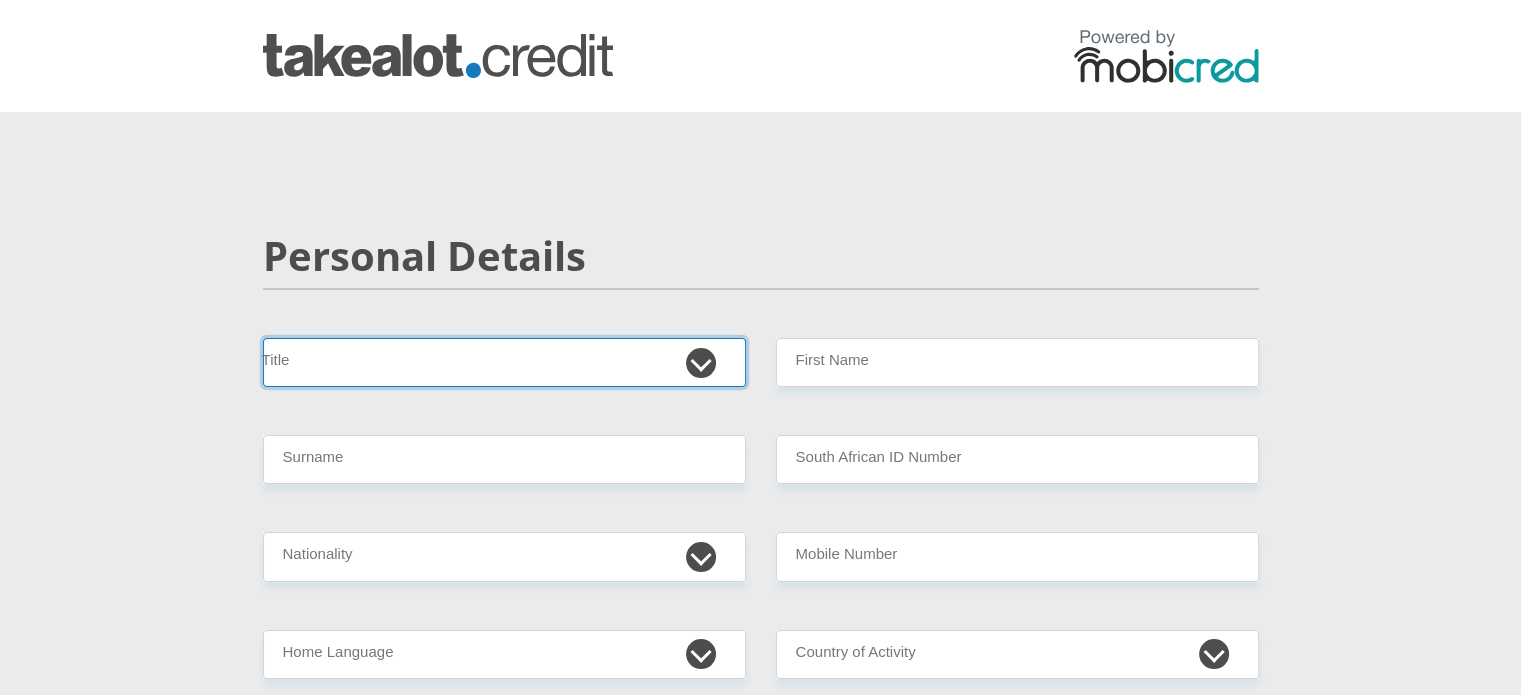 click on "Mr
Ms
Mrs
Dr
[PERSON_NAME]" at bounding box center [504, 362] 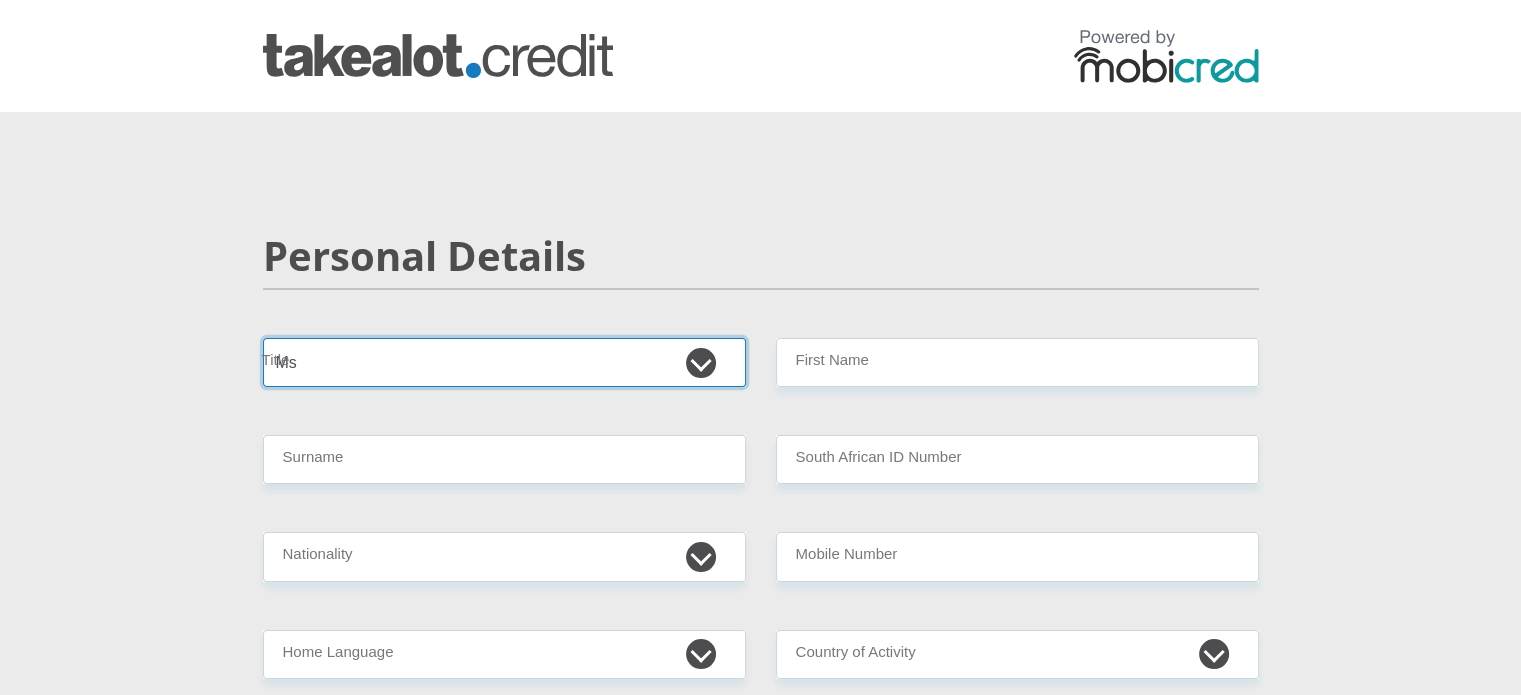 click on "Mr
Ms
Mrs
Dr
[PERSON_NAME]" at bounding box center [504, 362] 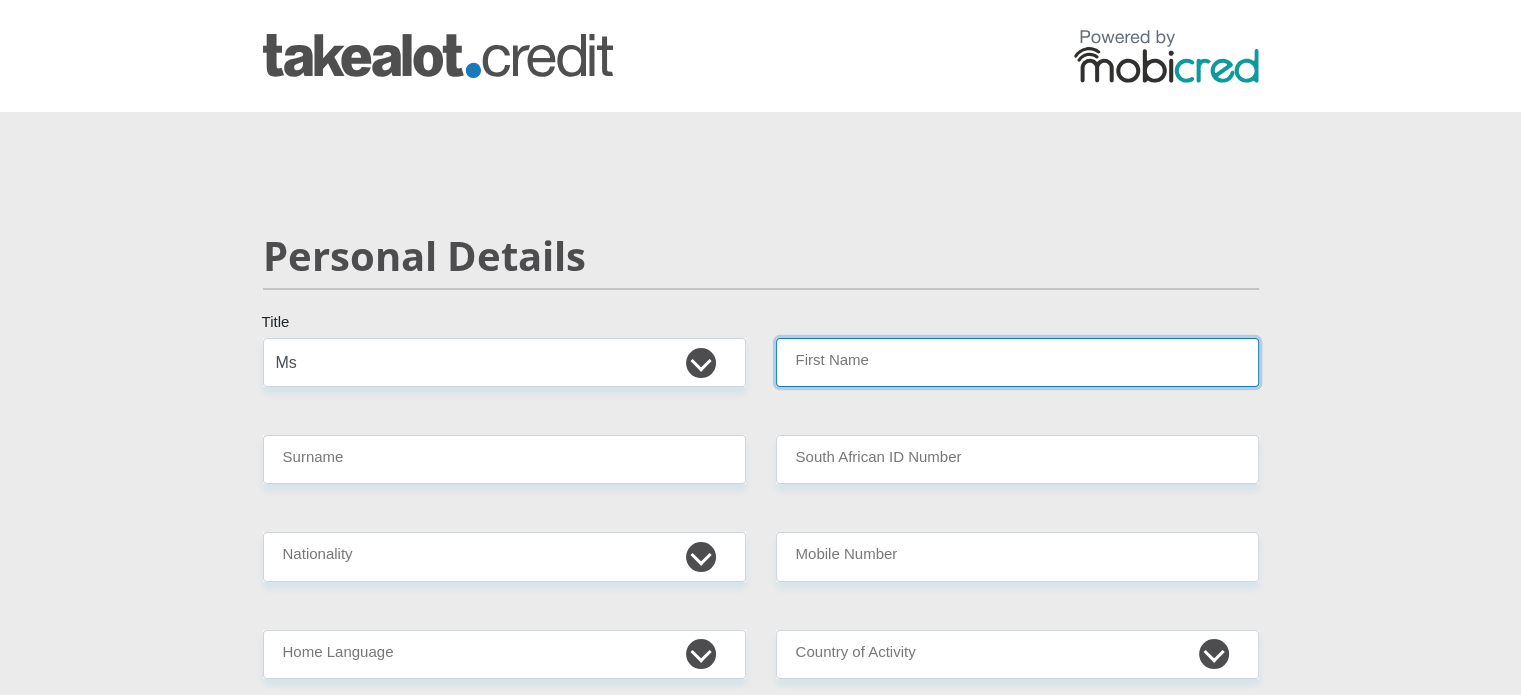 click on "First Name" at bounding box center (1017, 362) 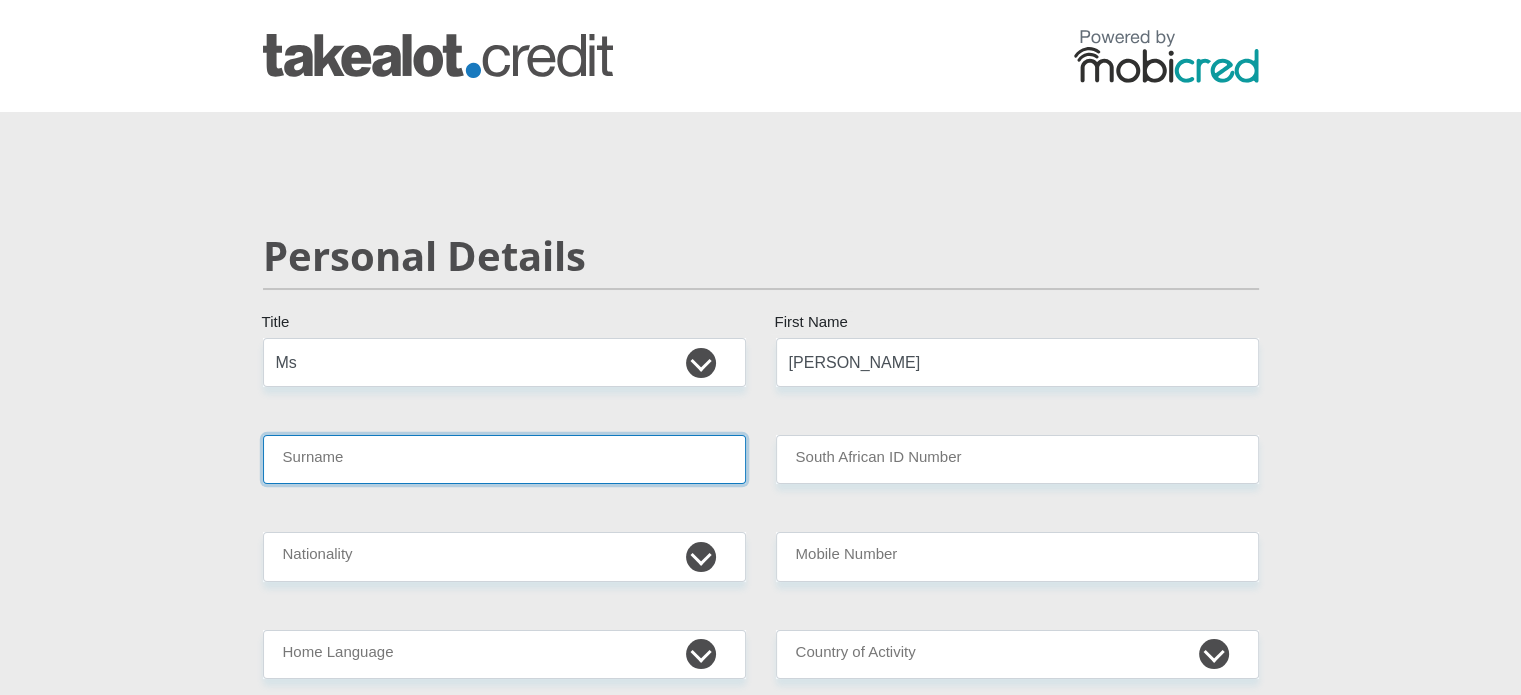 type on "Terblanche" 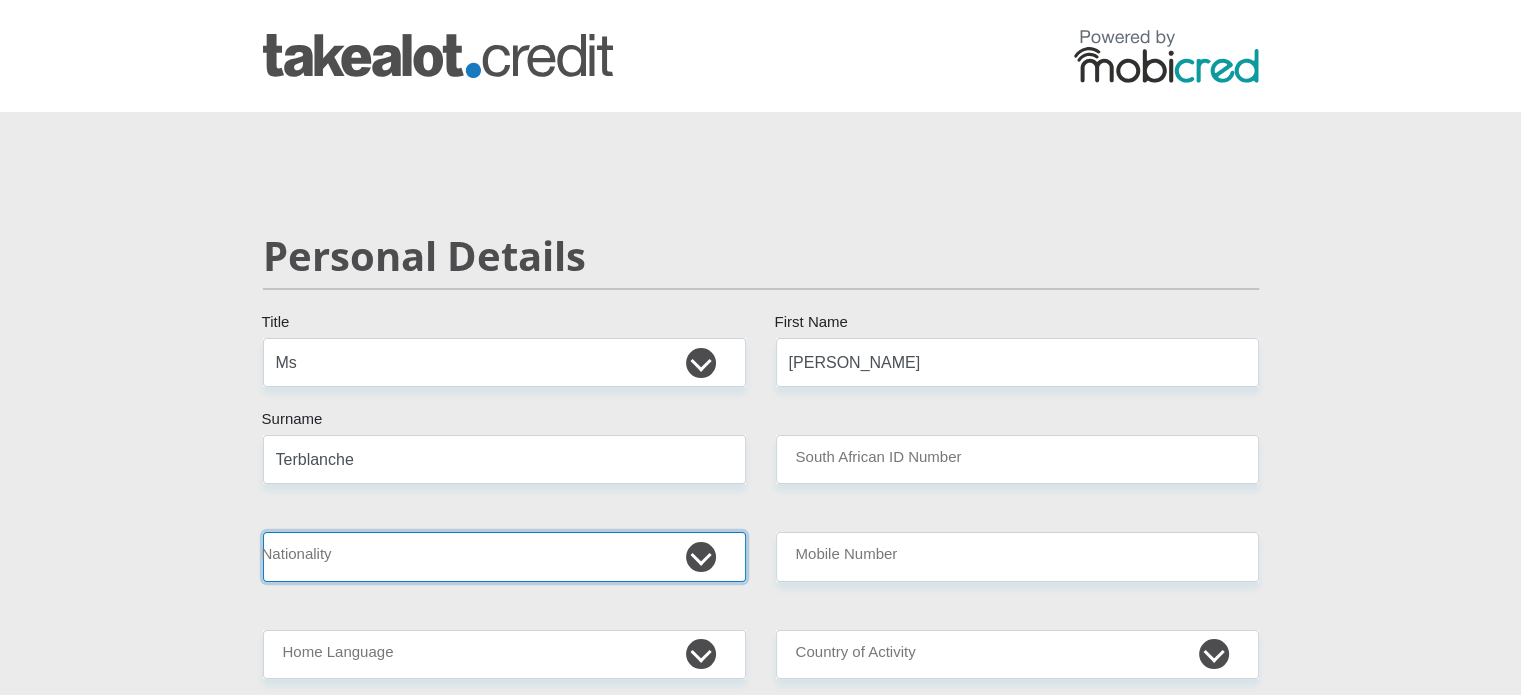 select on "ZAF" 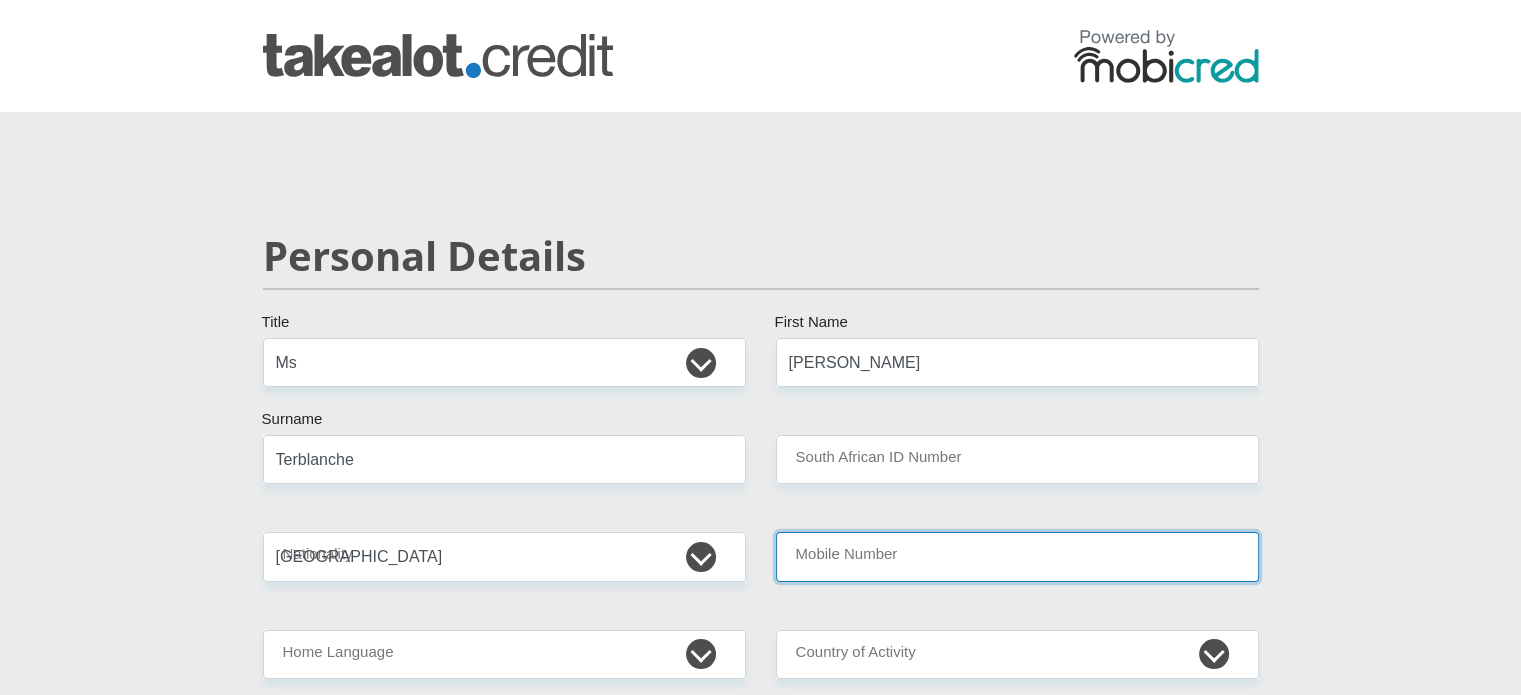 type on "0680787945" 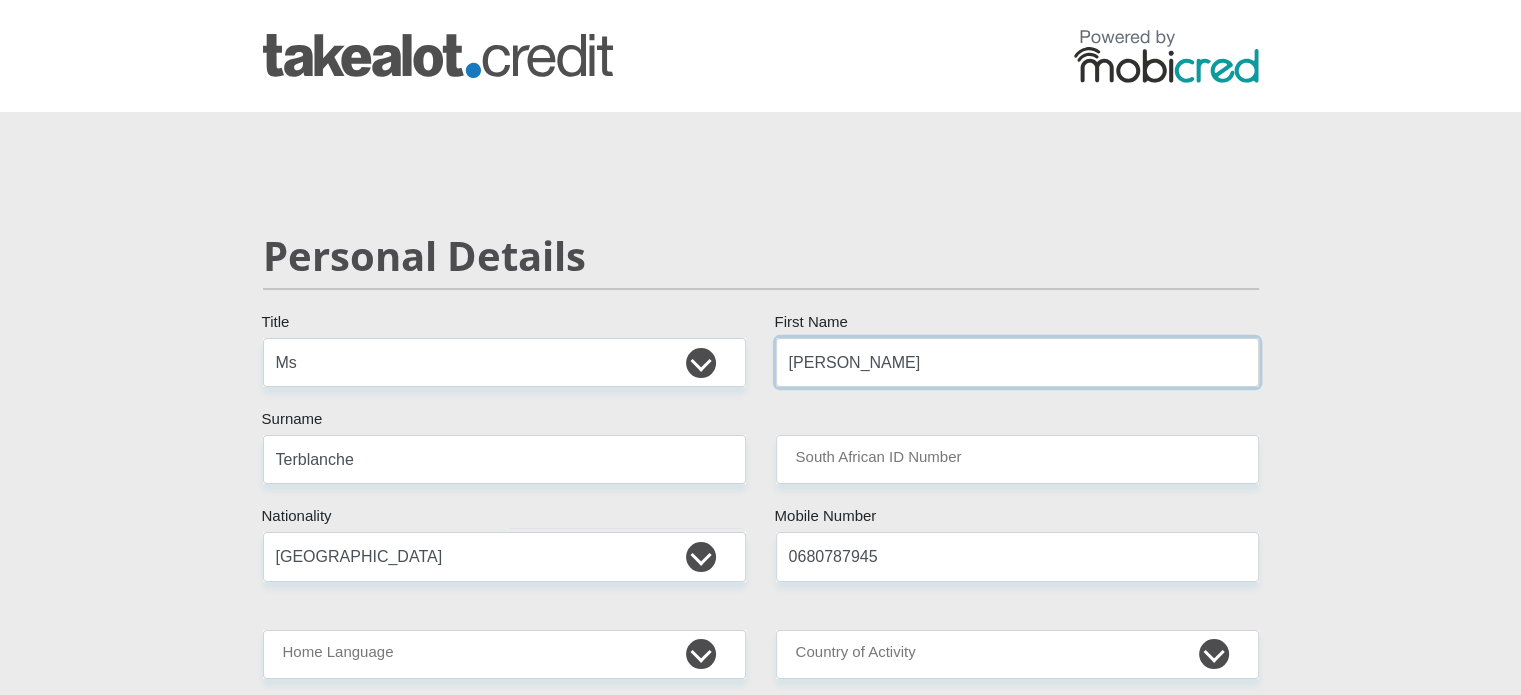 scroll, scrollTop: 200, scrollLeft: 0, axis: vertical 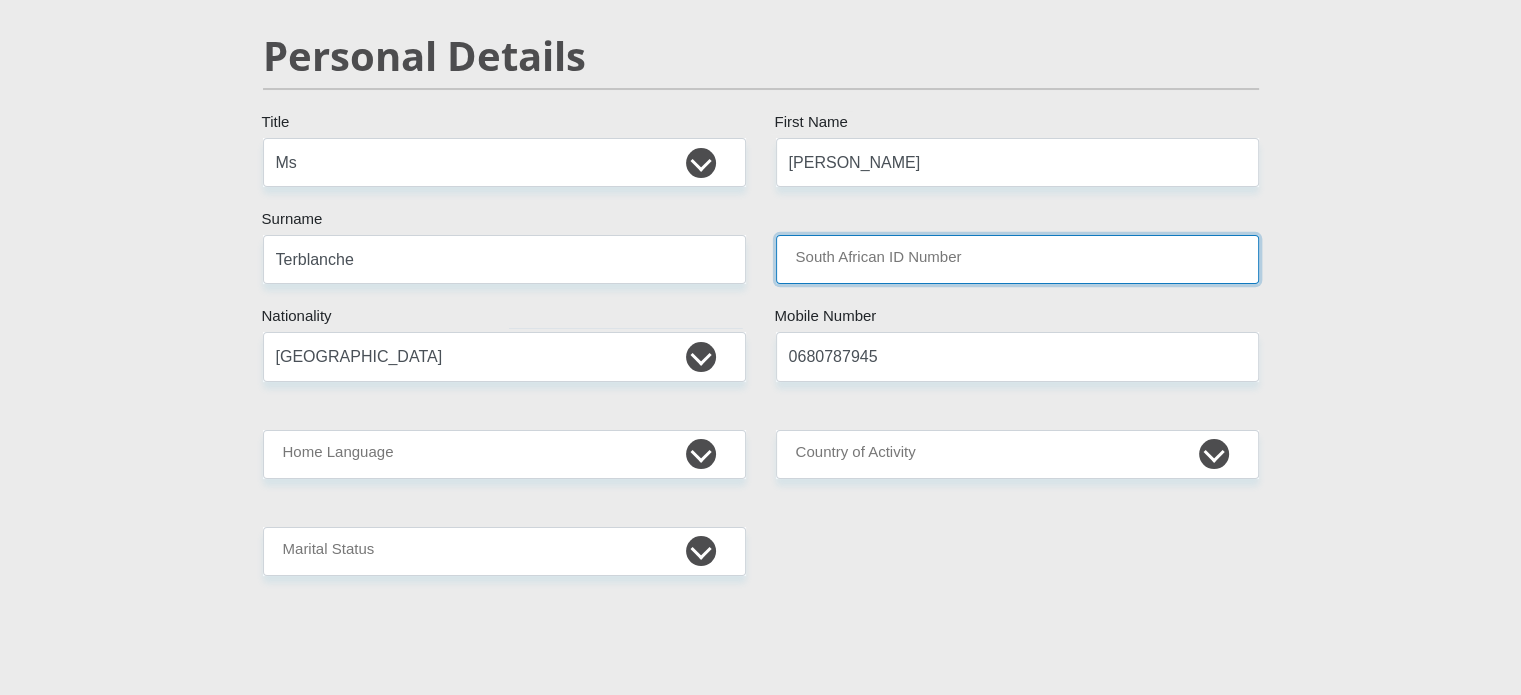 click on "South African ID Number" at bounding box center [1017, 259] 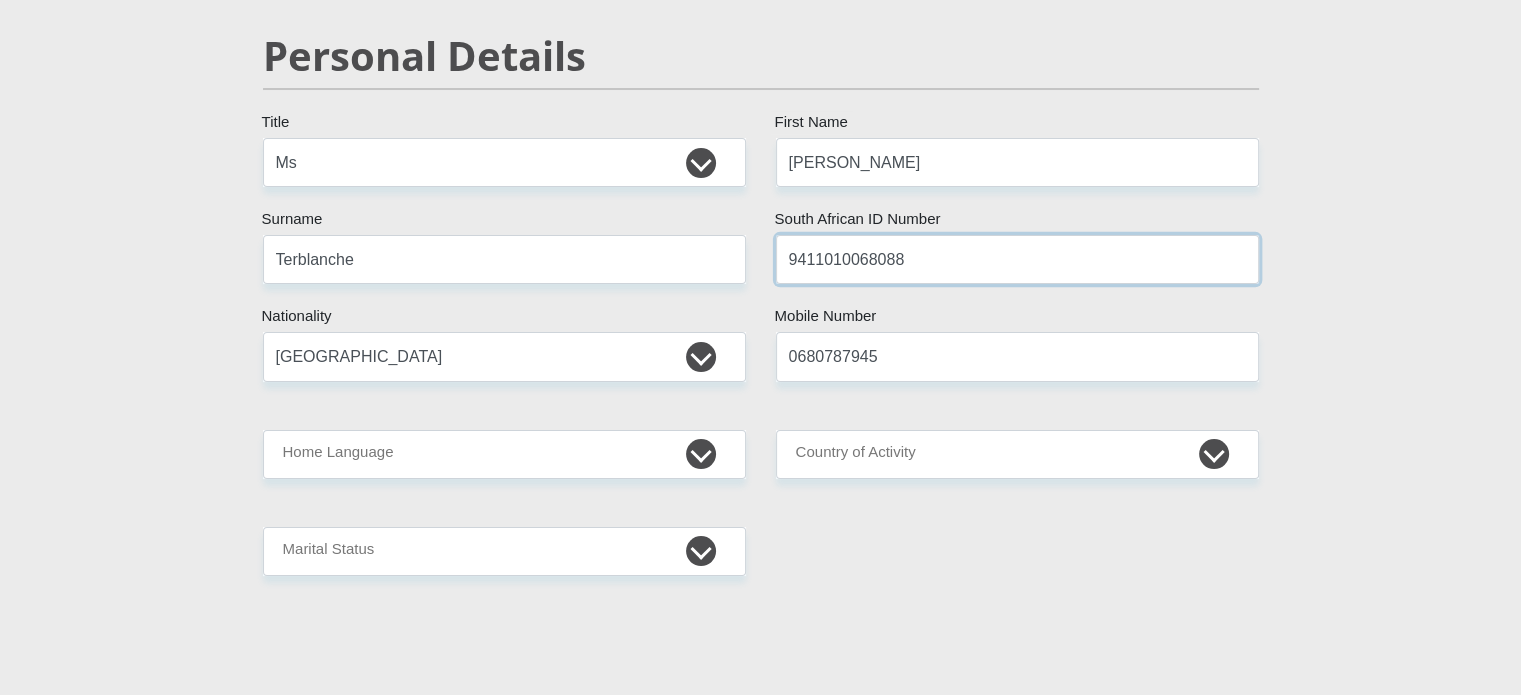 type on "9411010068088" 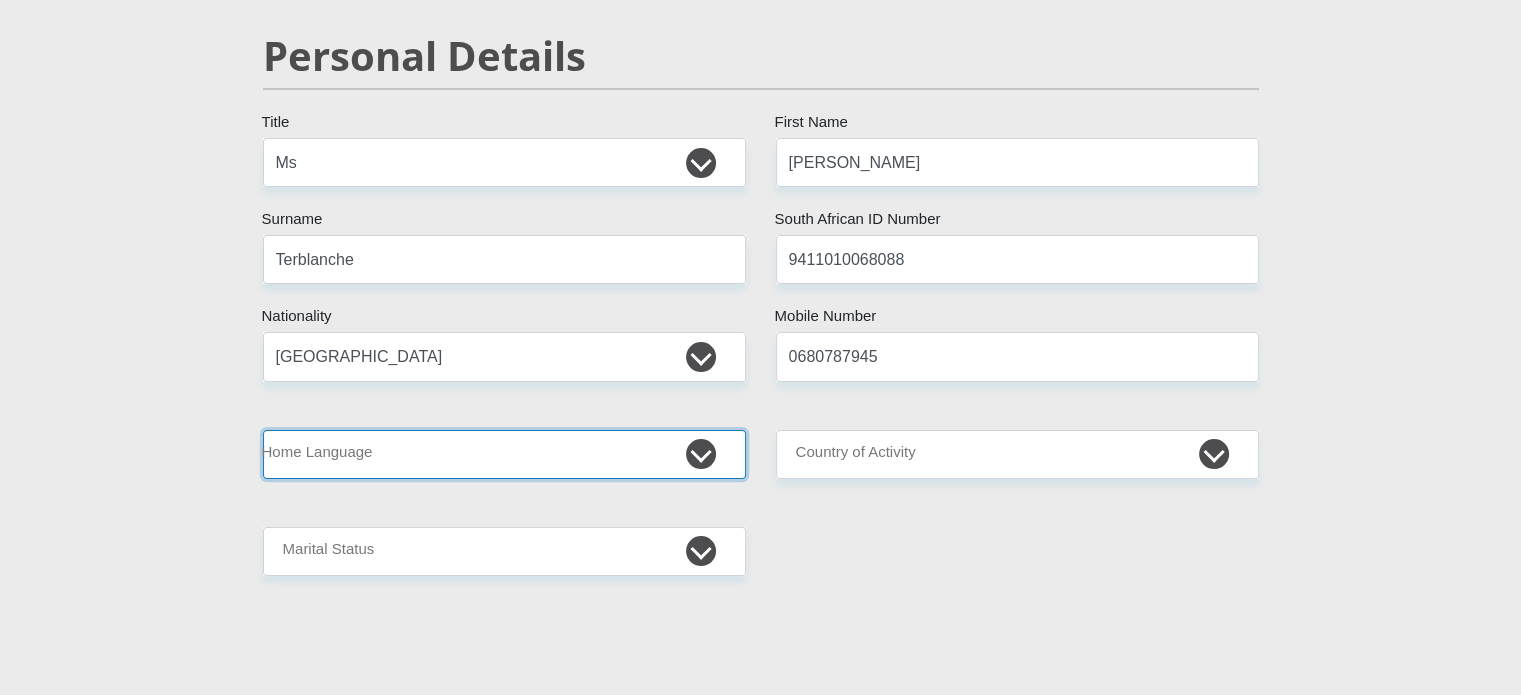 click on "Afrikaans
English
Sepedi
South Ndebele
Southern Sotho
Swati
Tsonga
Tswana
Venda
Xhosa
Zulu
Other" at bounding box center (504, 454) 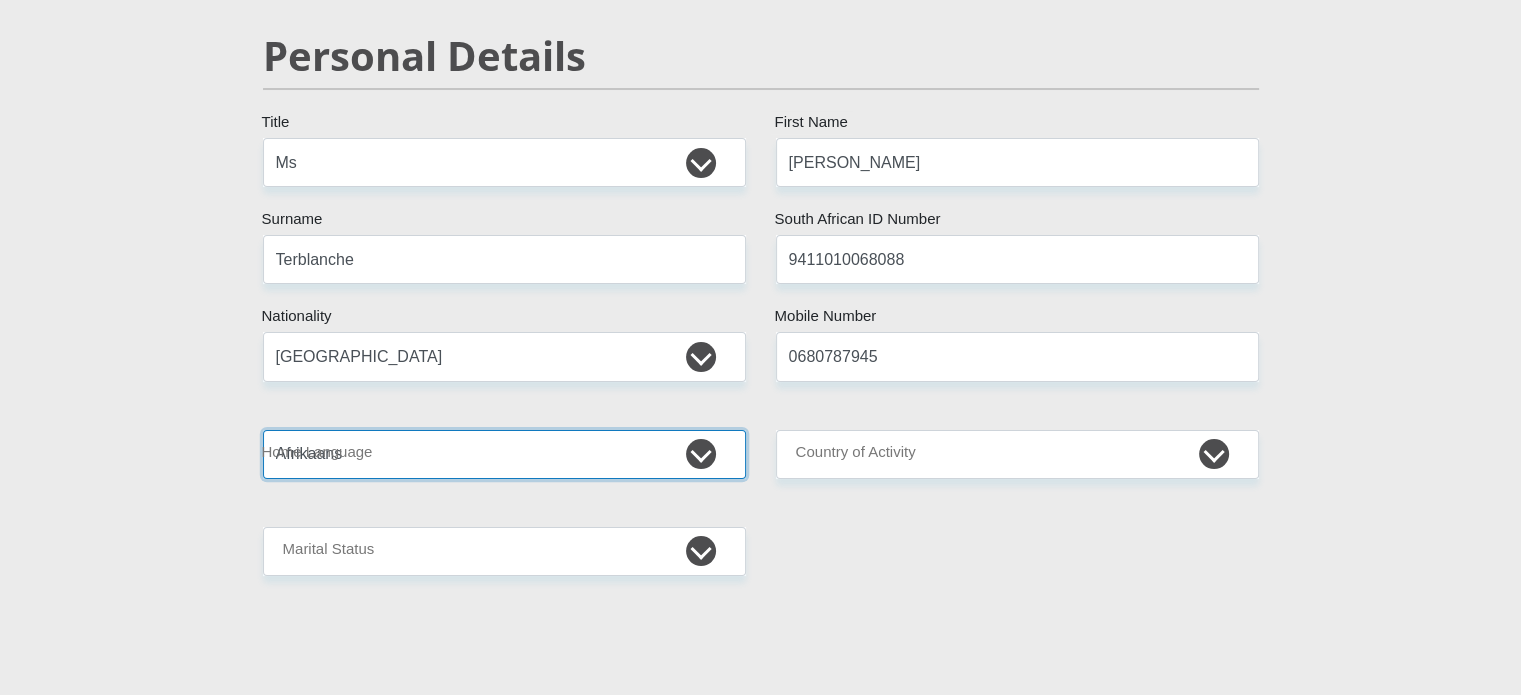 click on "Afrikaans
English
Sepedi
South Ndebele
Southern Sotho
Swati
Tsonga
Tswana
Venda
Xhosa
Zulu
Other" at bounding box center (504, 454) 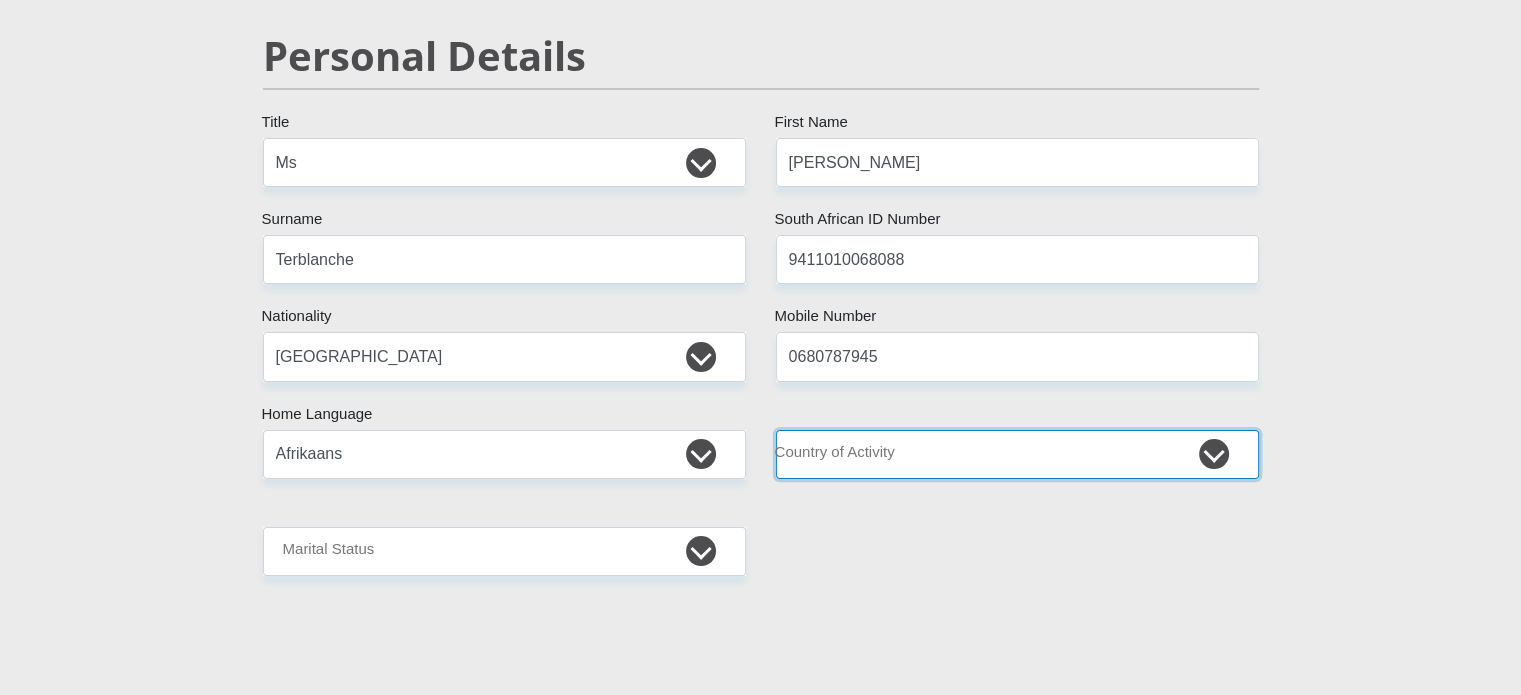 click on "South Africa
Afghanistan
Aland Islands
Albania
Algeria
America Samoa
American Virgin Islands
Andorra
Angola
Anguilla
Antarctica
Antigua and Barbuda
Argentina
Armenia
Aruba
Ascension Island
Australia
Austria
Azerbaijan
Chad" at bounding box center [1017, 454] 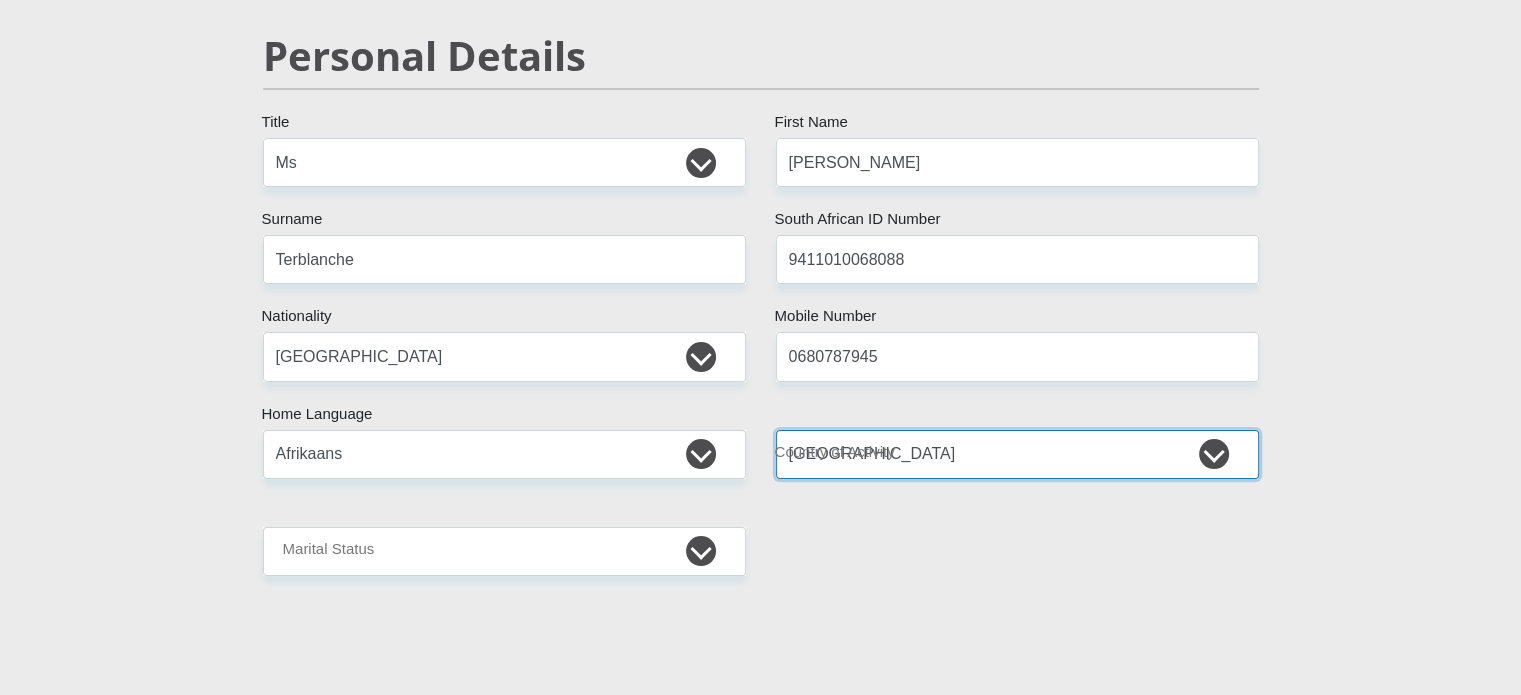click on "South Africa
Afghanistan
Aland Islands
Albania
Algeria
America Samoa
American Virgin Islands
Andorra
Angola
Anguilla
Antarctica
Antigua and Barbuda
Argentina
Armenia
Aruba
Ascension Island
Australia
Austria
Azerbaijan
Chad" at bounding box center [1017, 454] 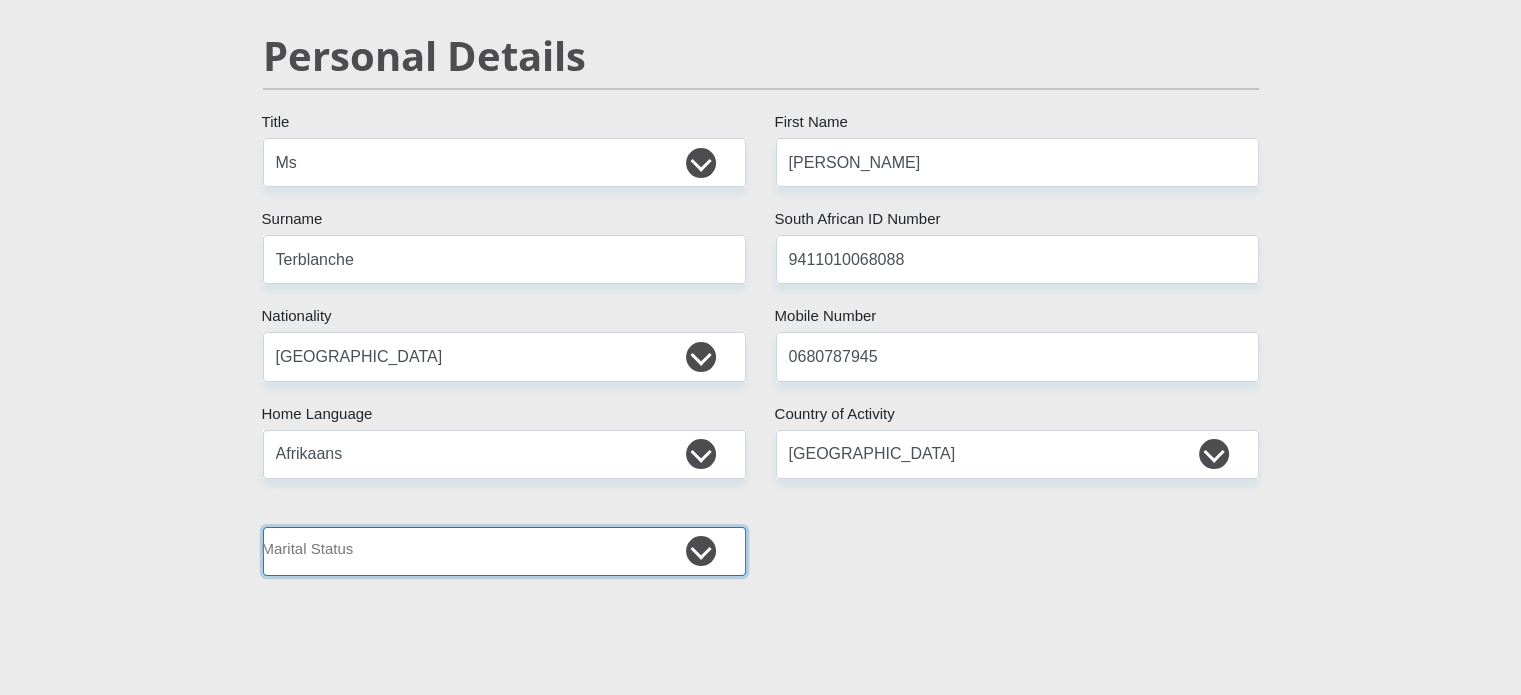 click on "Married ANC
Single
Divorced
Widowed
Married COP or Customary Law" at bounding box center (504, 551) 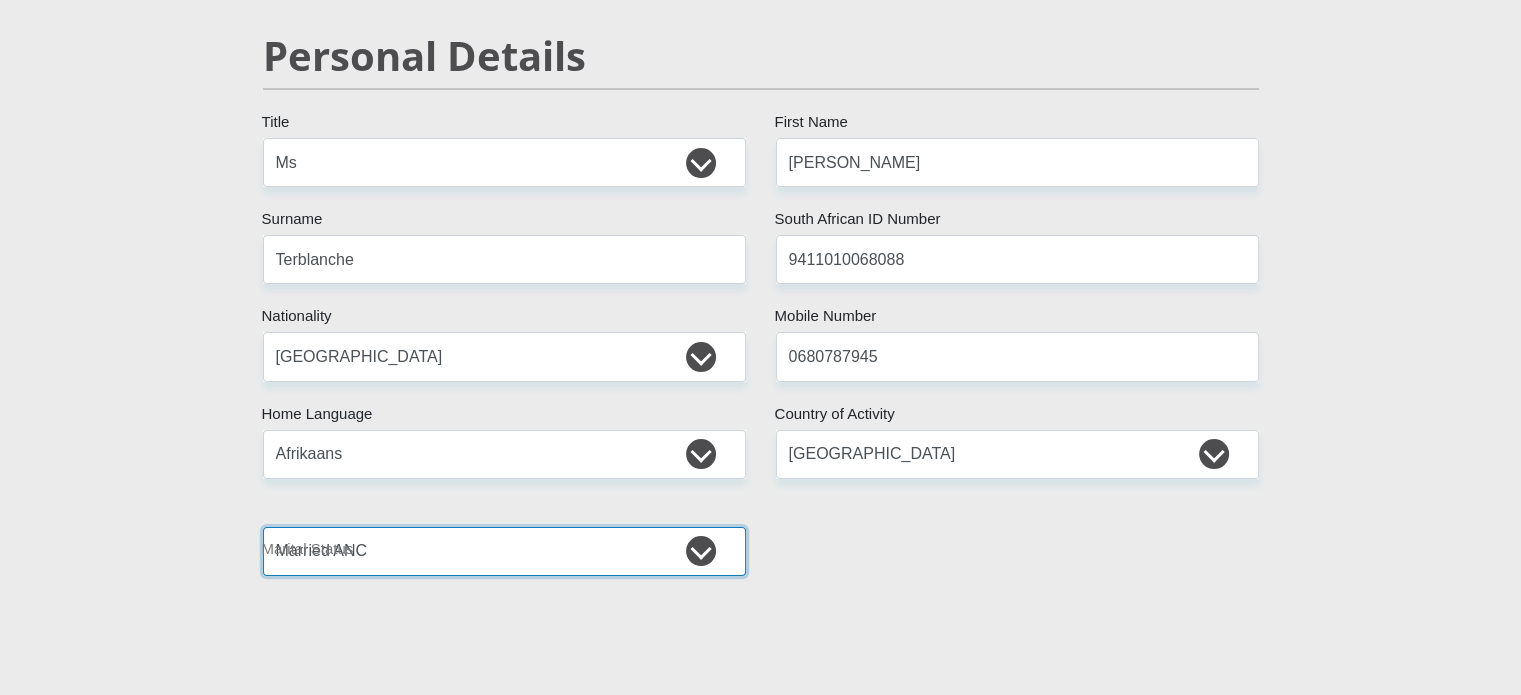 click on "Married ANC
Single
Divorced
Widowed
Married COP or Customary Law" at bounding box center [504, 551] 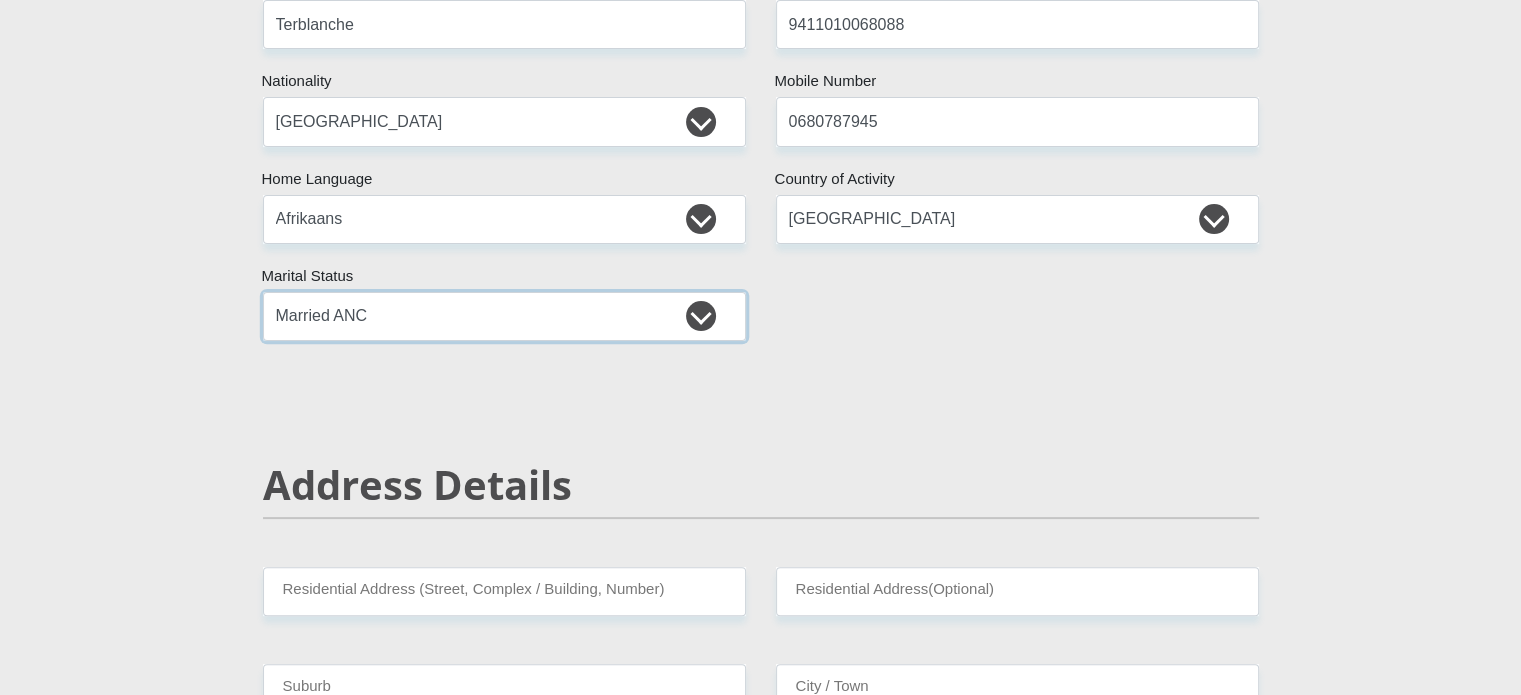 scroll, scrollTop: 600, scrollLeft: 0, axis: vertical 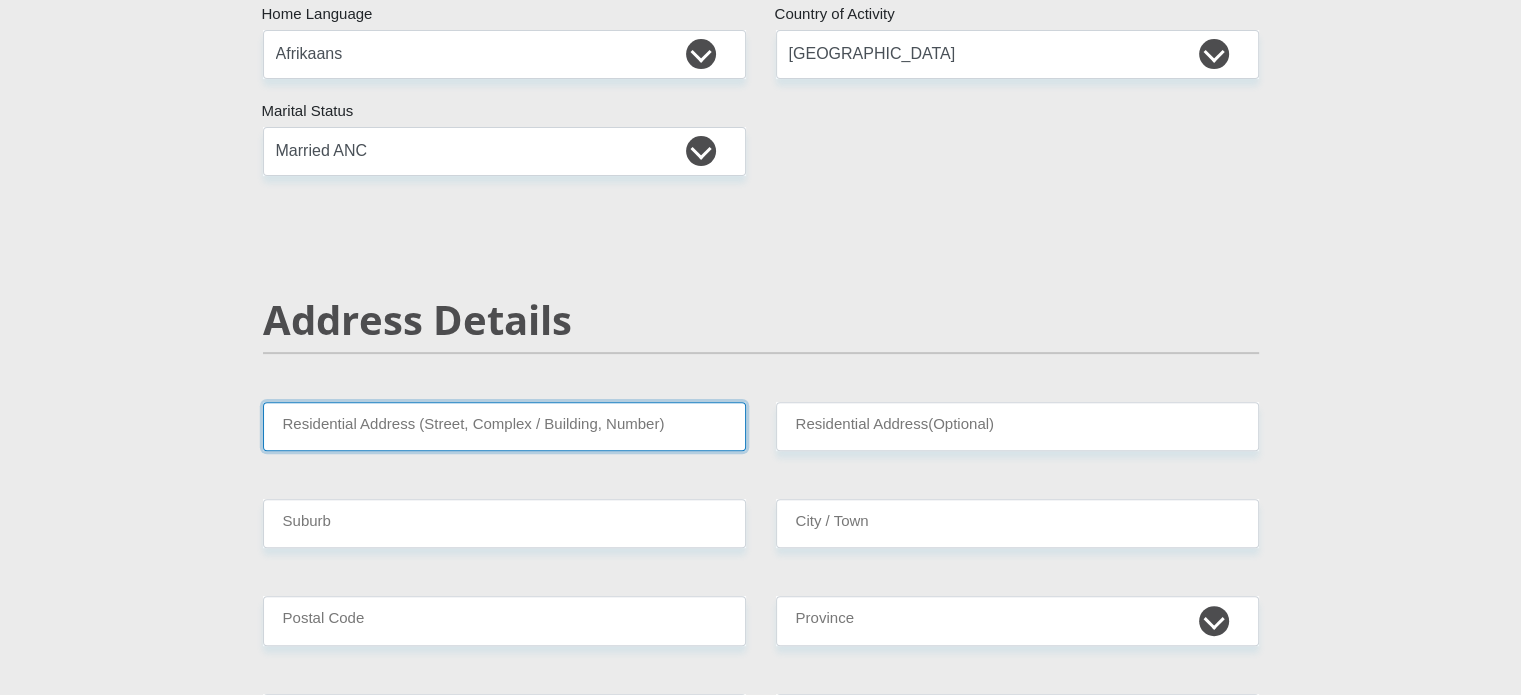 click on "Residential Address (Street, Complex / Building, Number)" at bounding box center [504, 426] 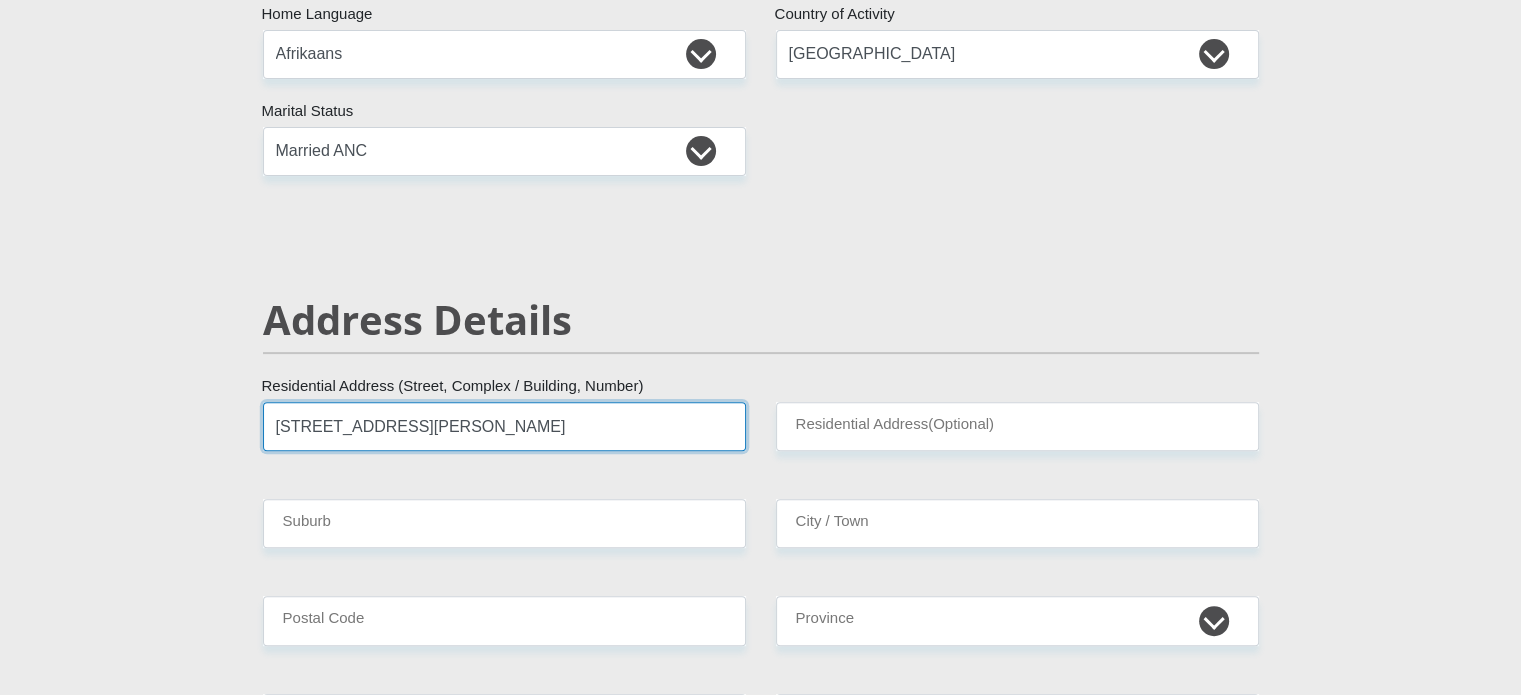 type on "622 Anita Street" 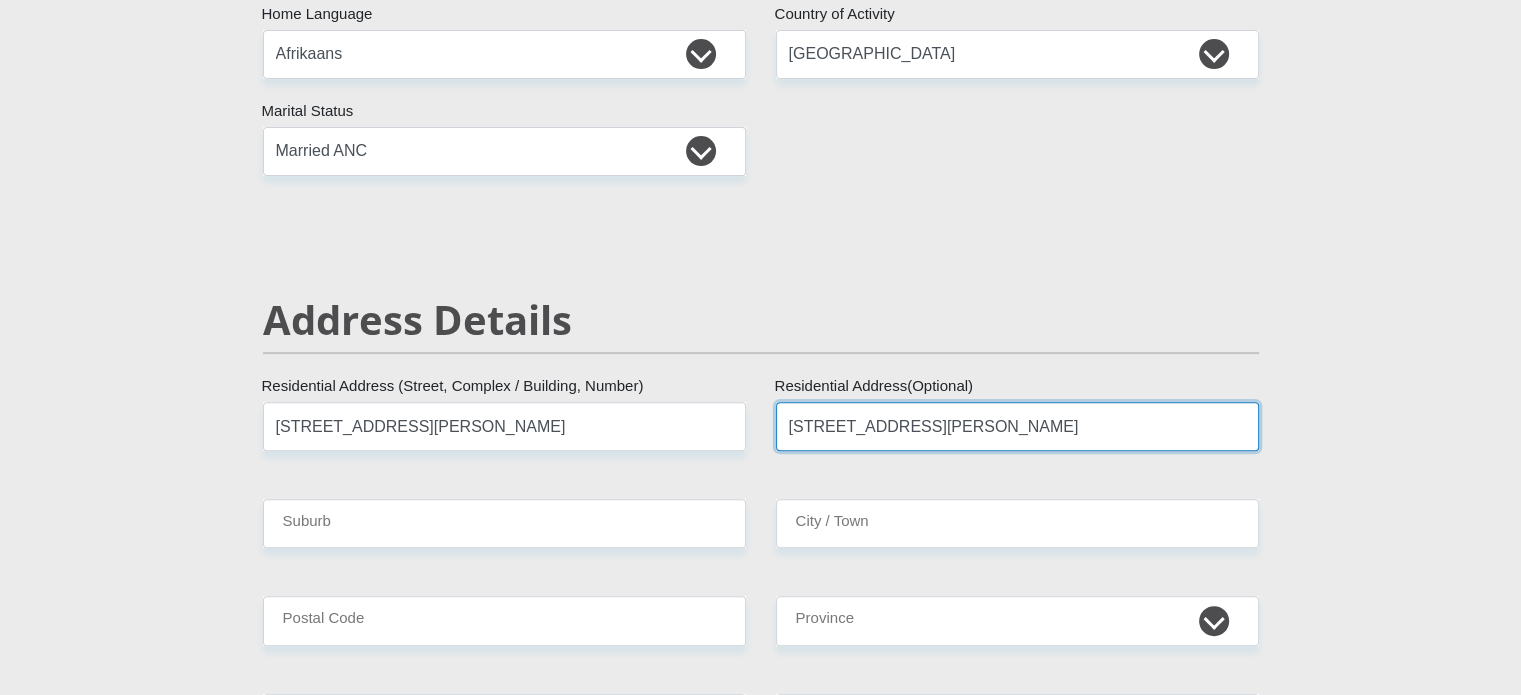 type on "Moreleta Park" 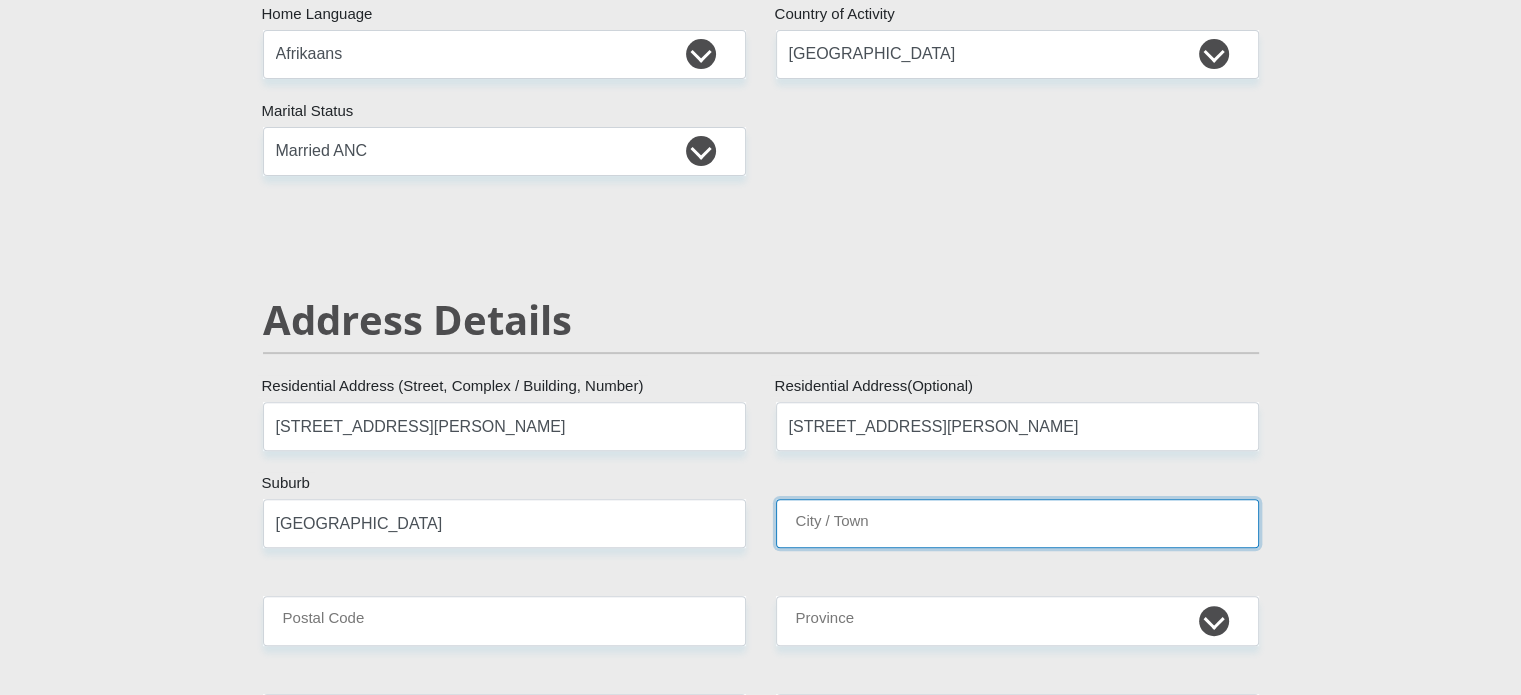 type on "Moreleta Park" 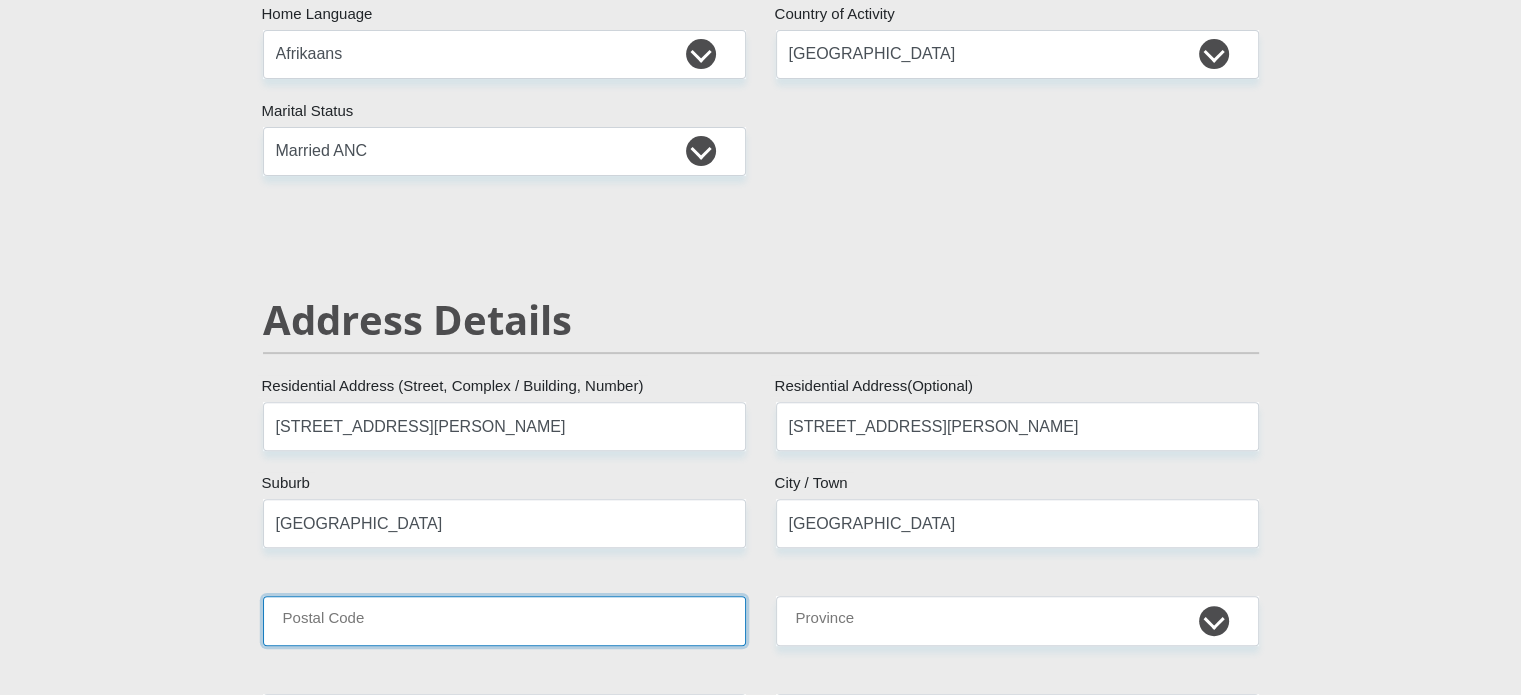 type on "0044" 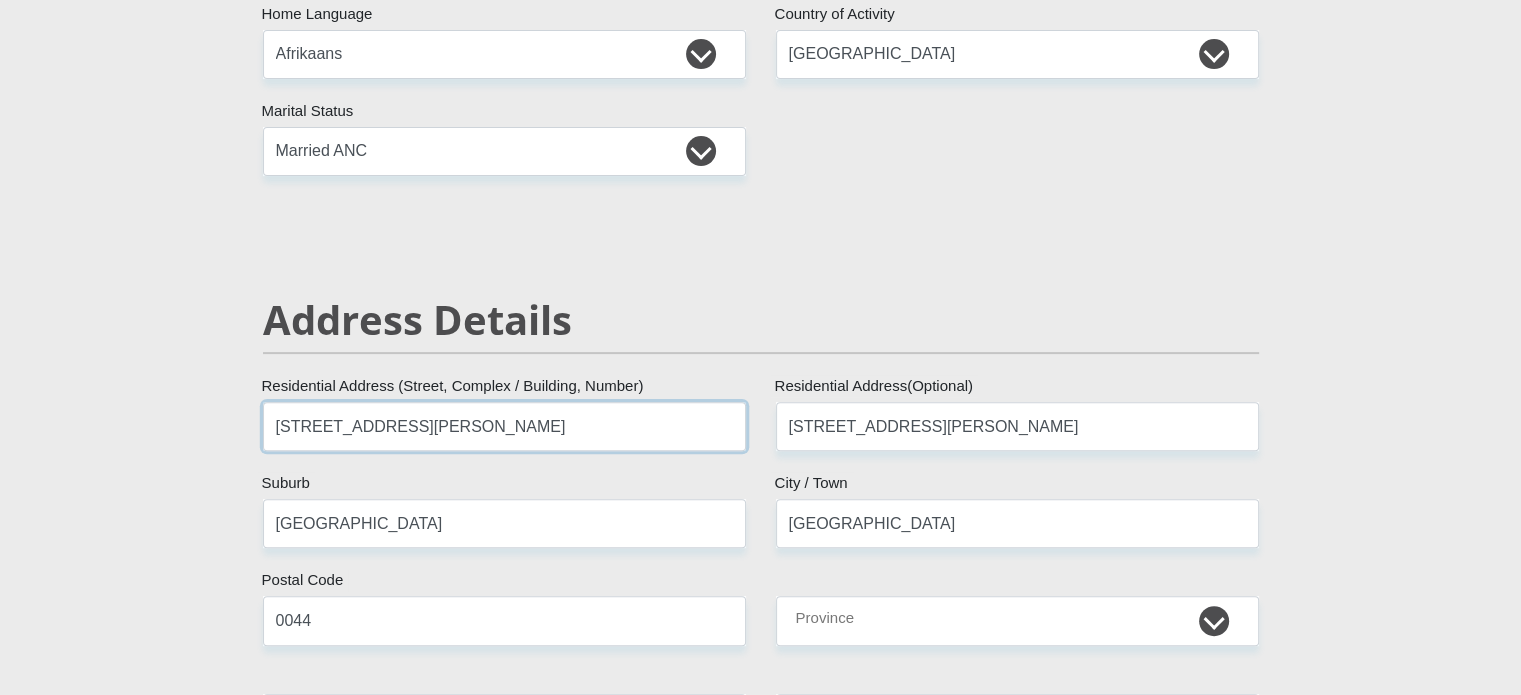 scroll, scrollTop: 900, scrollLeft: 0, axis: vertical 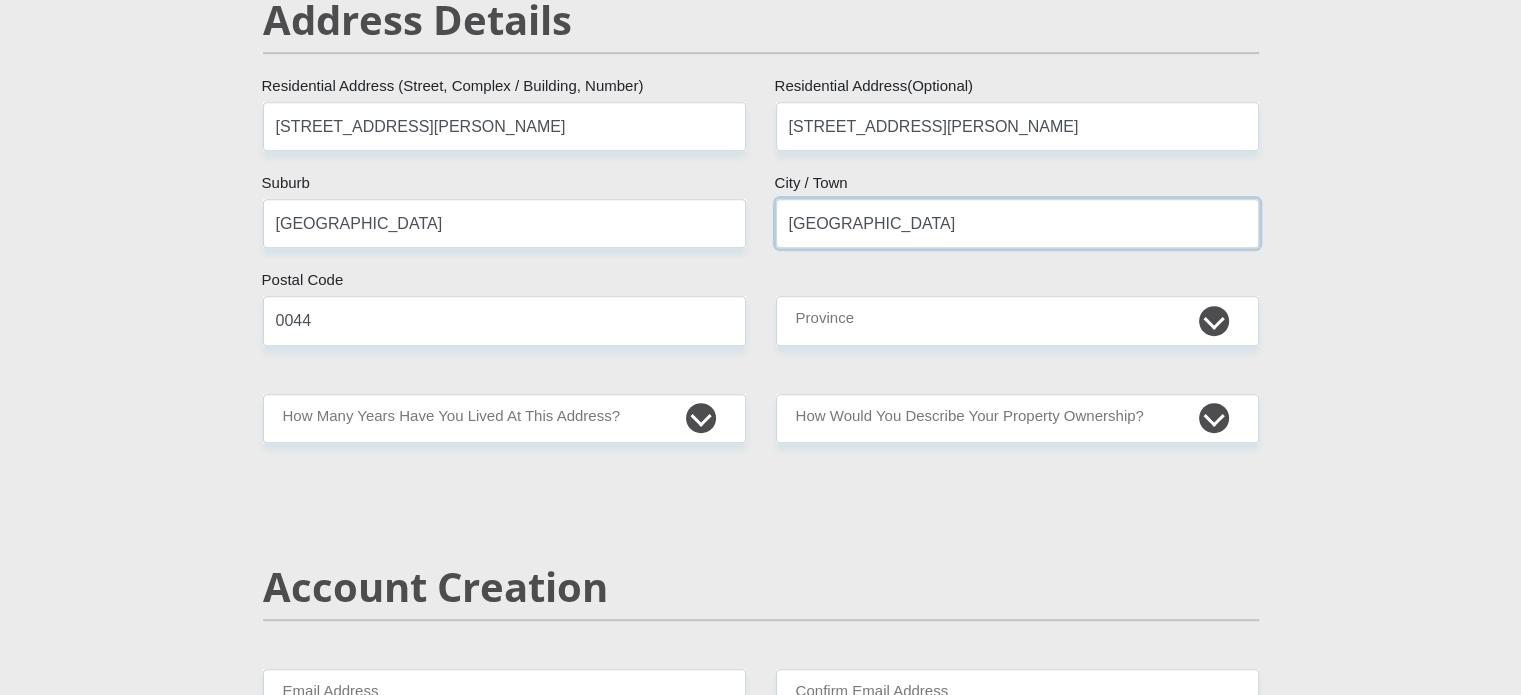 drag, startPoint x: 978, startPoint y: 223, endPoint x: 628, endPoint y: 191, distance: 351.4598 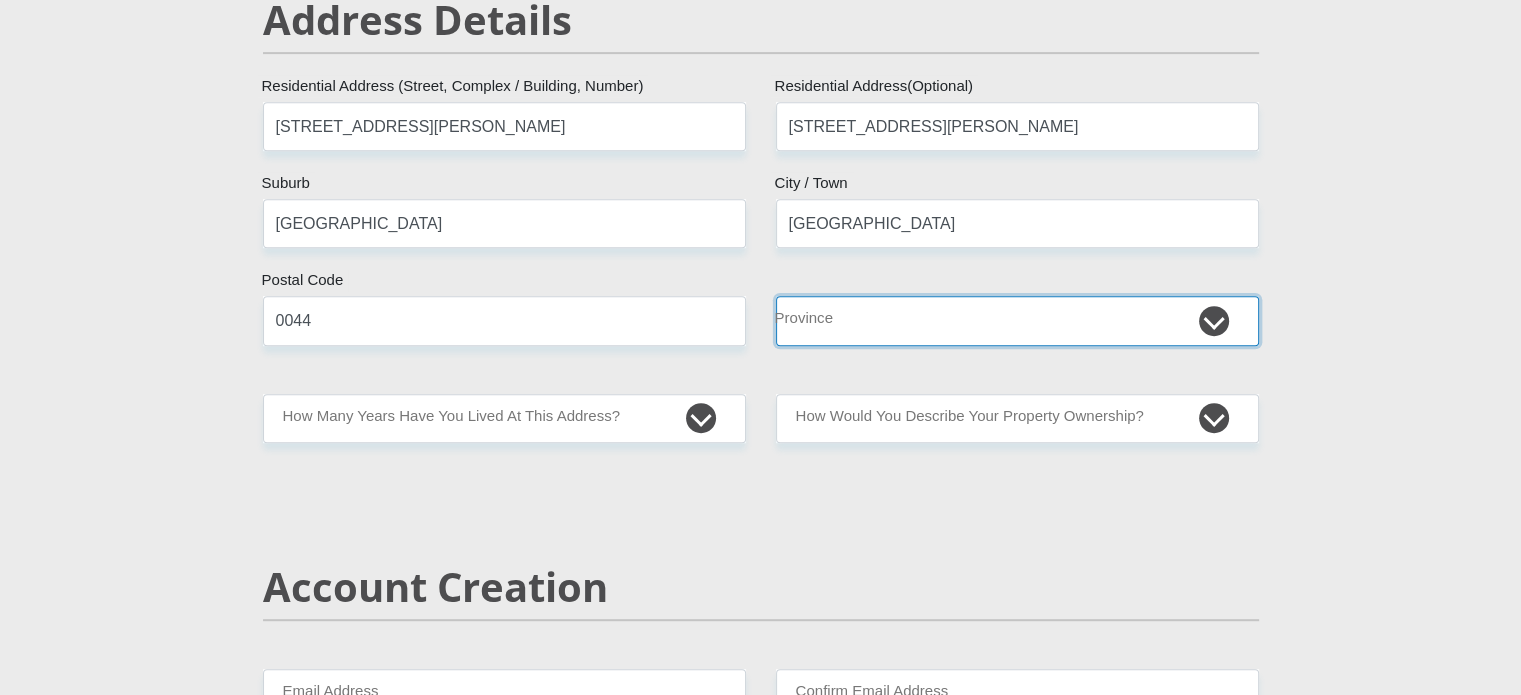 click on "Eastern Cape
Free State
Gauteng
KwaZulu-Natal
Limpopo
Mpumalanga
Northern Cape
North West
Western Cape" at bounding box center (1017, 320) 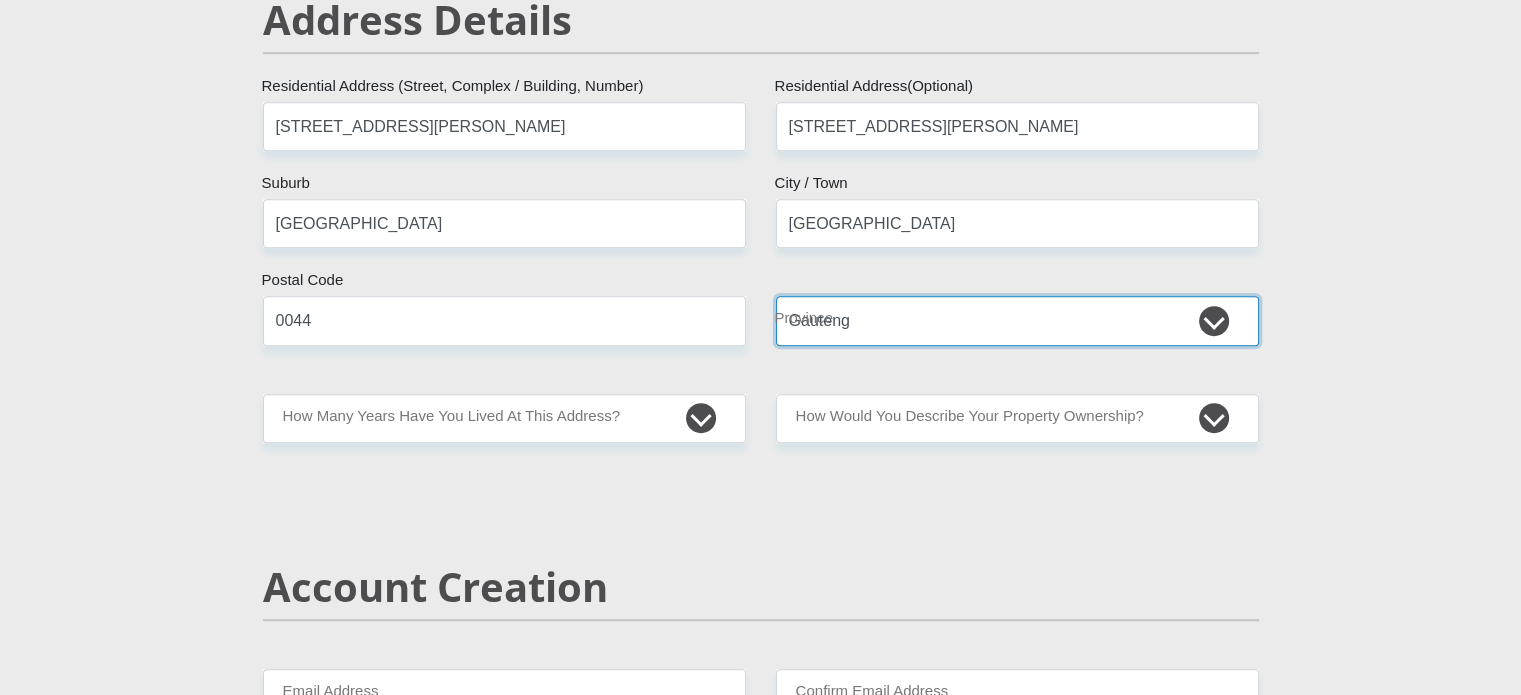 click on "Eastern Cape
Free State
Gauteng
KwaZulu-Natal
Limpopo
Mpumalanga
Northern Cape
North West
Western Cape" at bounding box center (1017, 320) 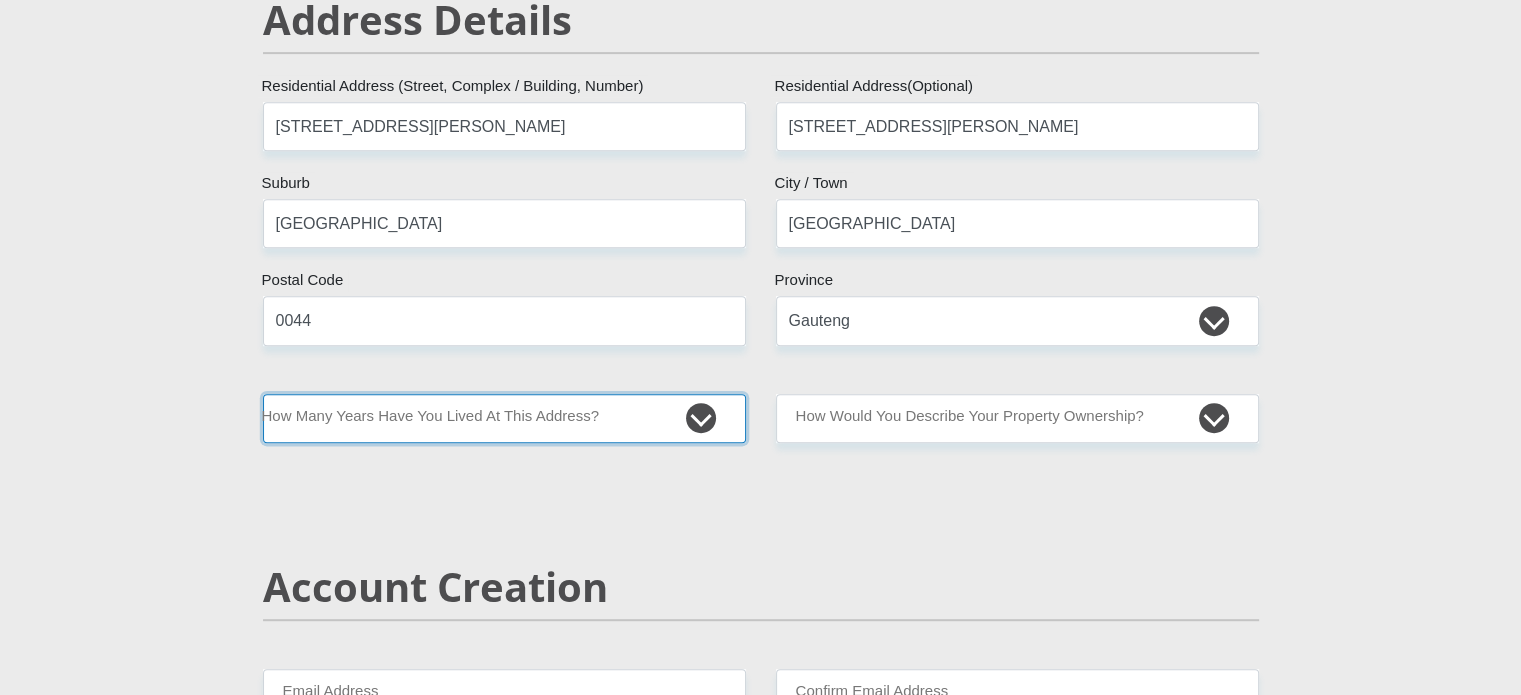 click on "less than 1 year
1-3 years
3-5 years
5+ years" at bounding box center [504, 418] 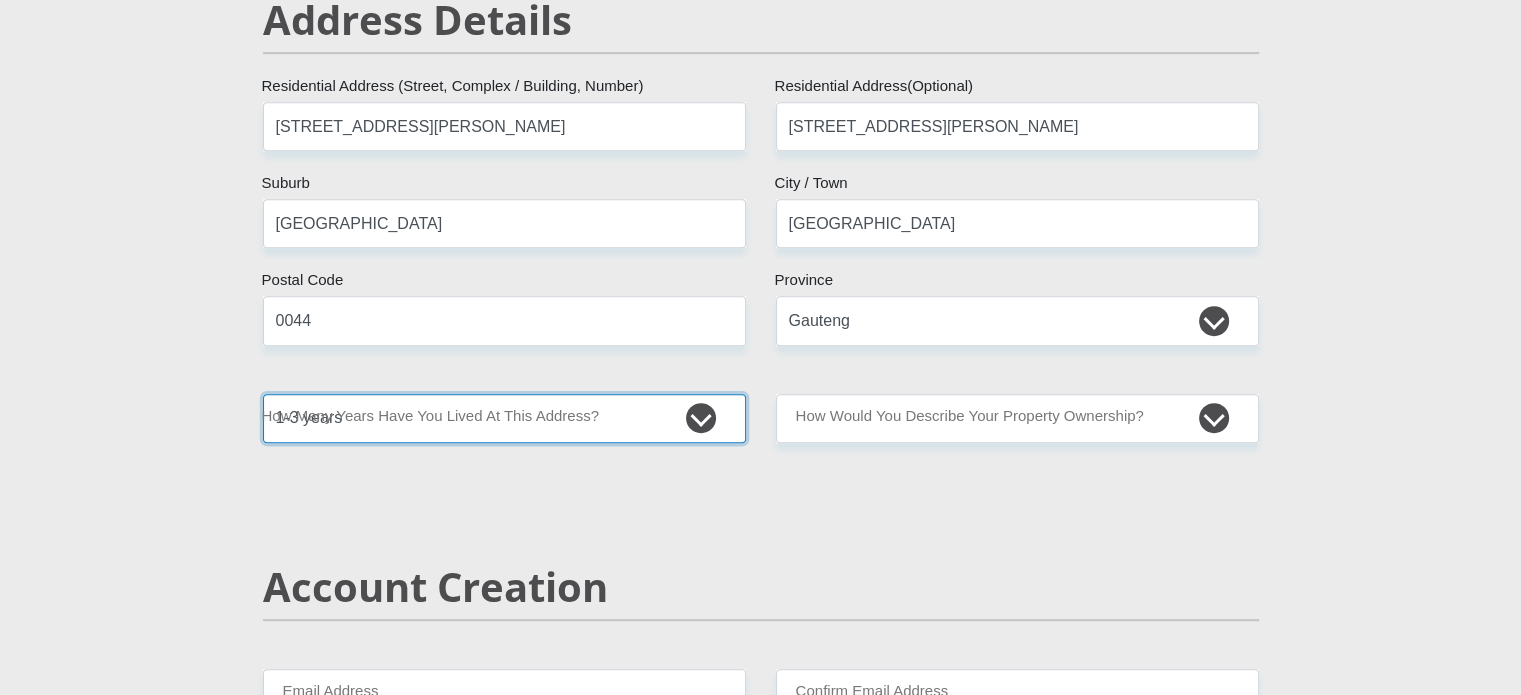 click on "less than 1 year
1-3 years
3-5 years
5+ years" at bounding box center [504, 418] 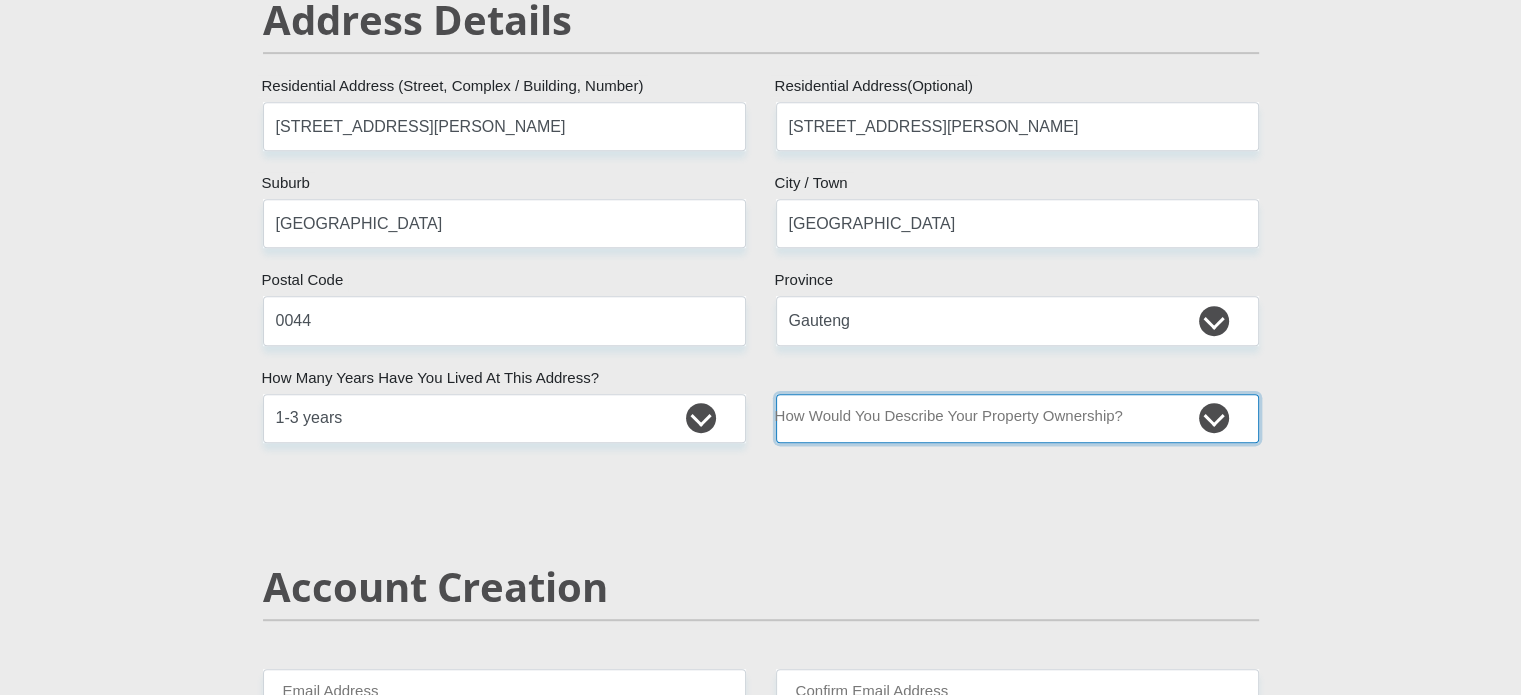 click on "Owned
Rented
Family Owned
Company Dwelling" at bounding box center [1017, 418] 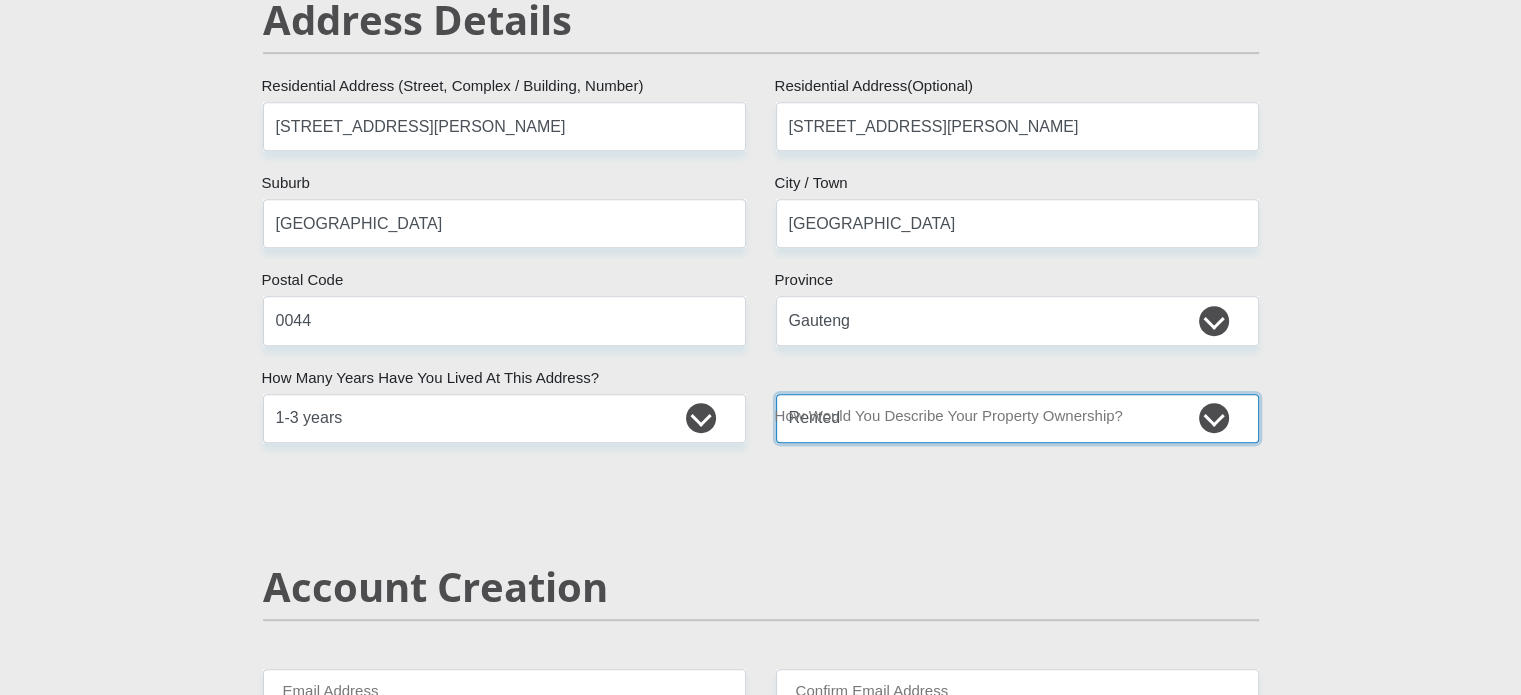 click on "Owned
Rented
Family Owned
Company Dwelling" at bounding box center [1017, 418] 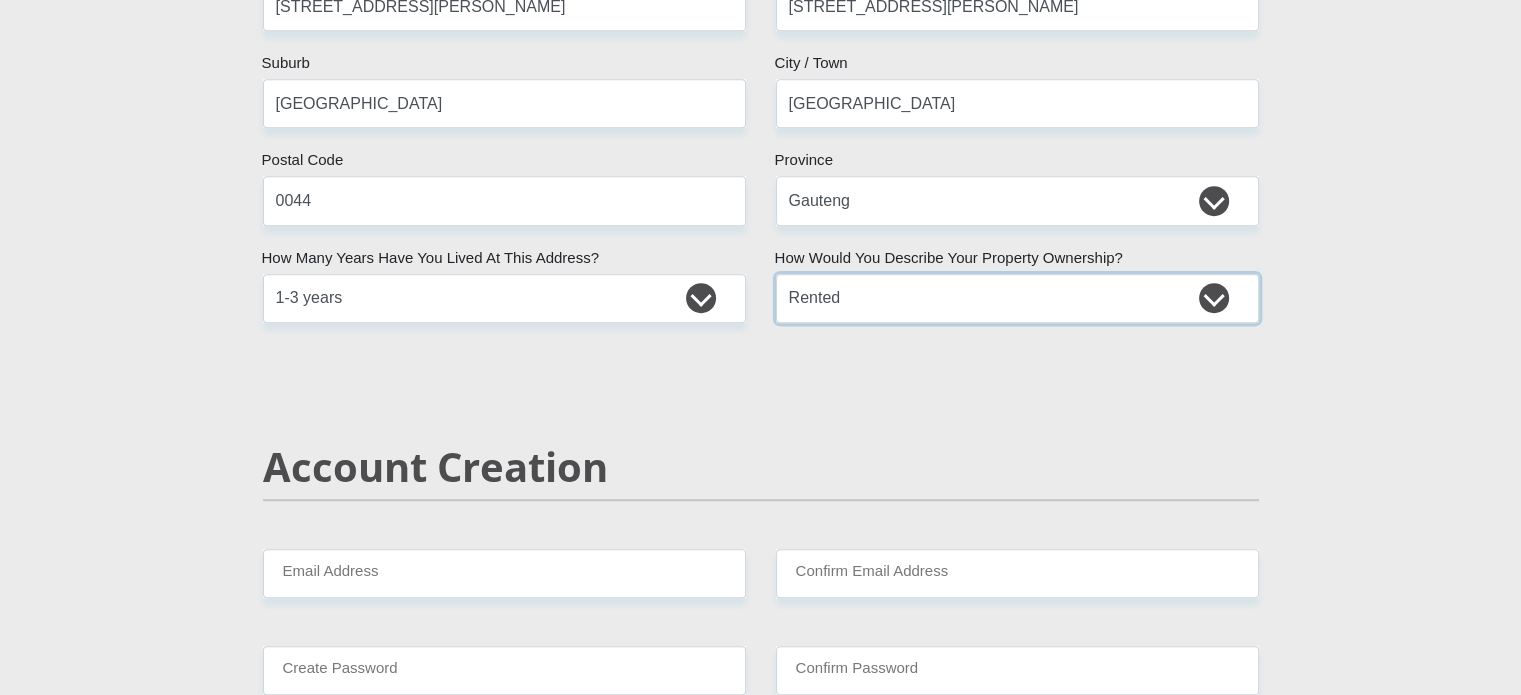 scroll, scrollTop: 1300, scrollLeft: 0, axis: vertical 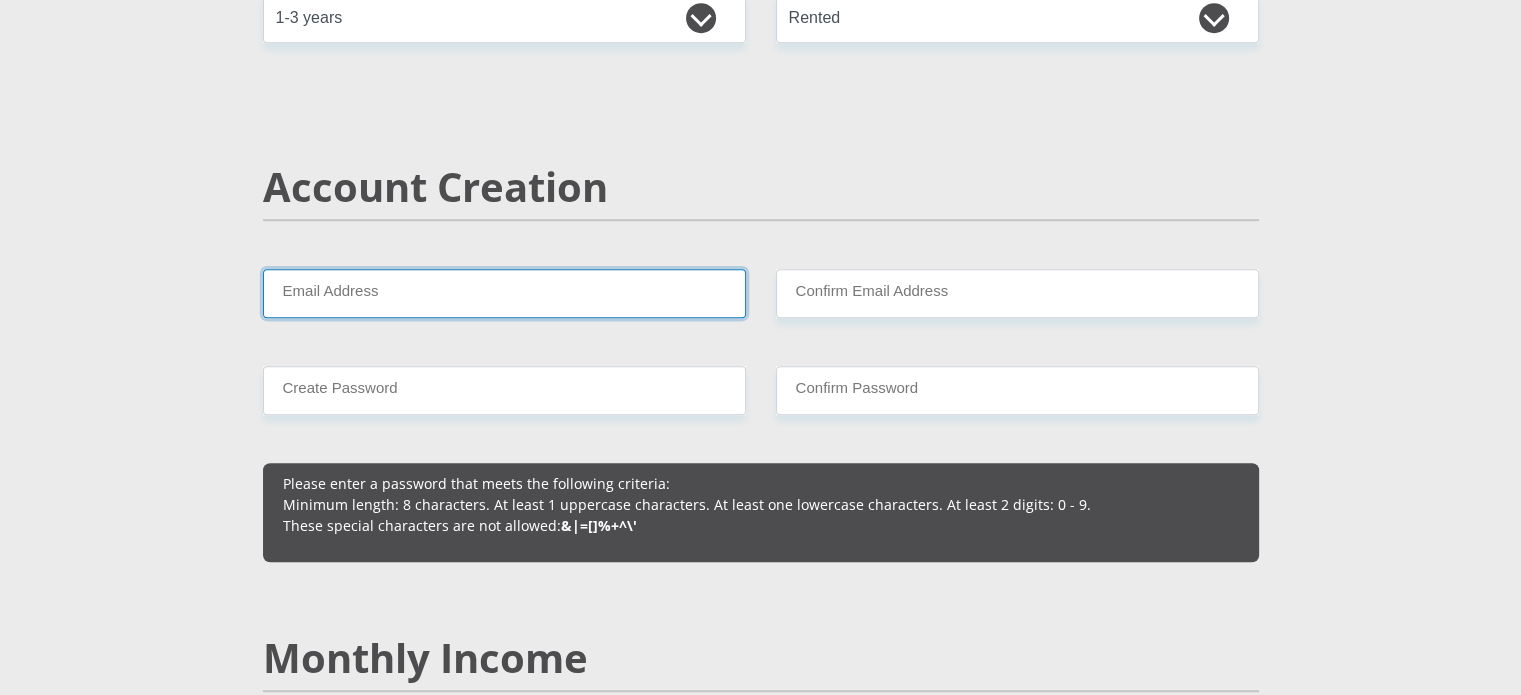 click on "Email Address" at bounding box center [504, 293] 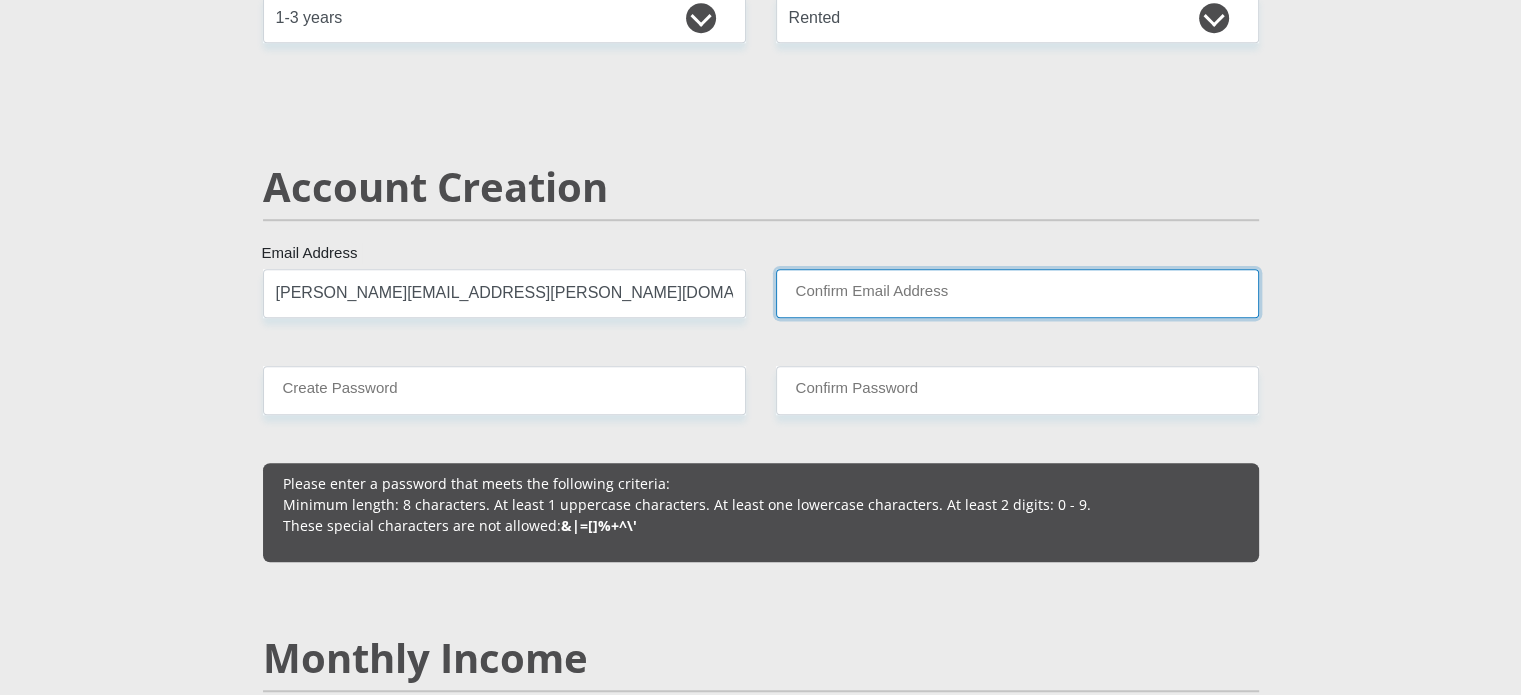 type on "alicha.terblanche@yahoo.com" 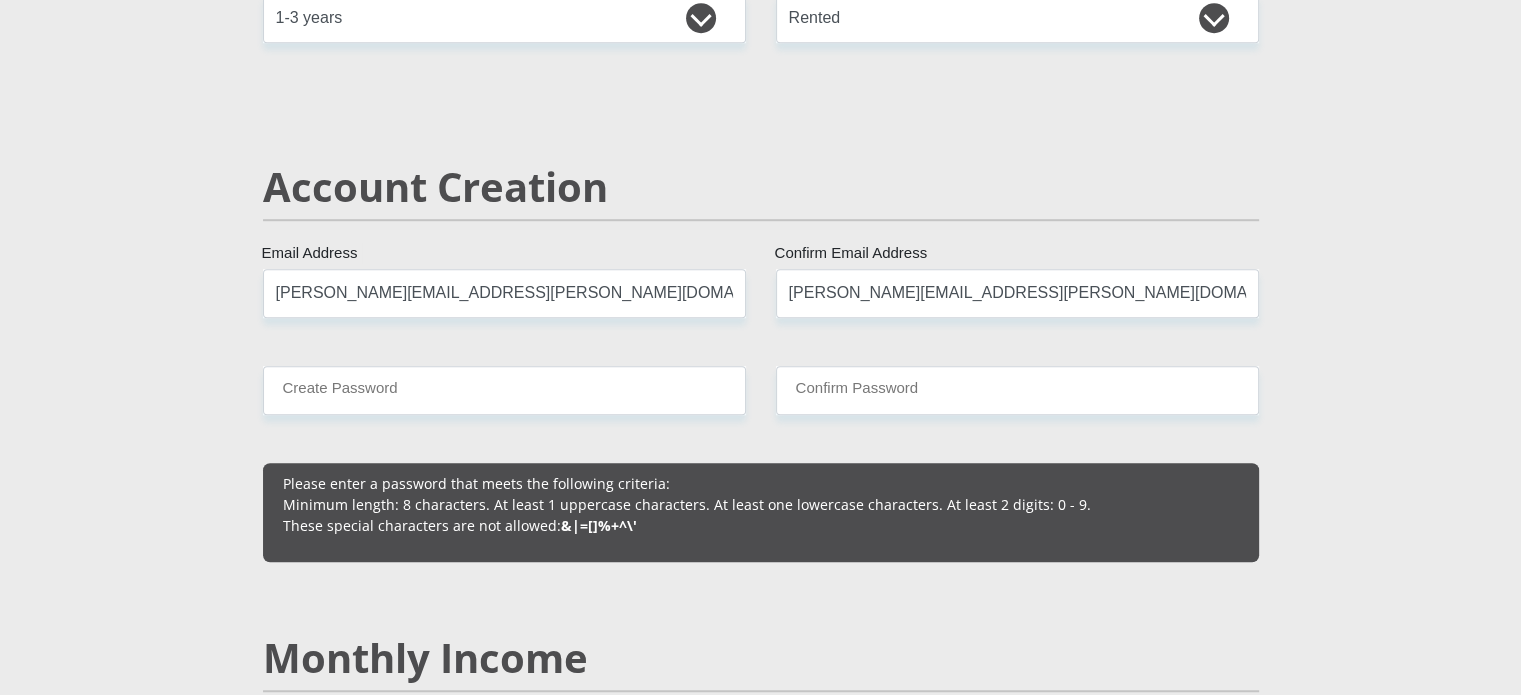 type 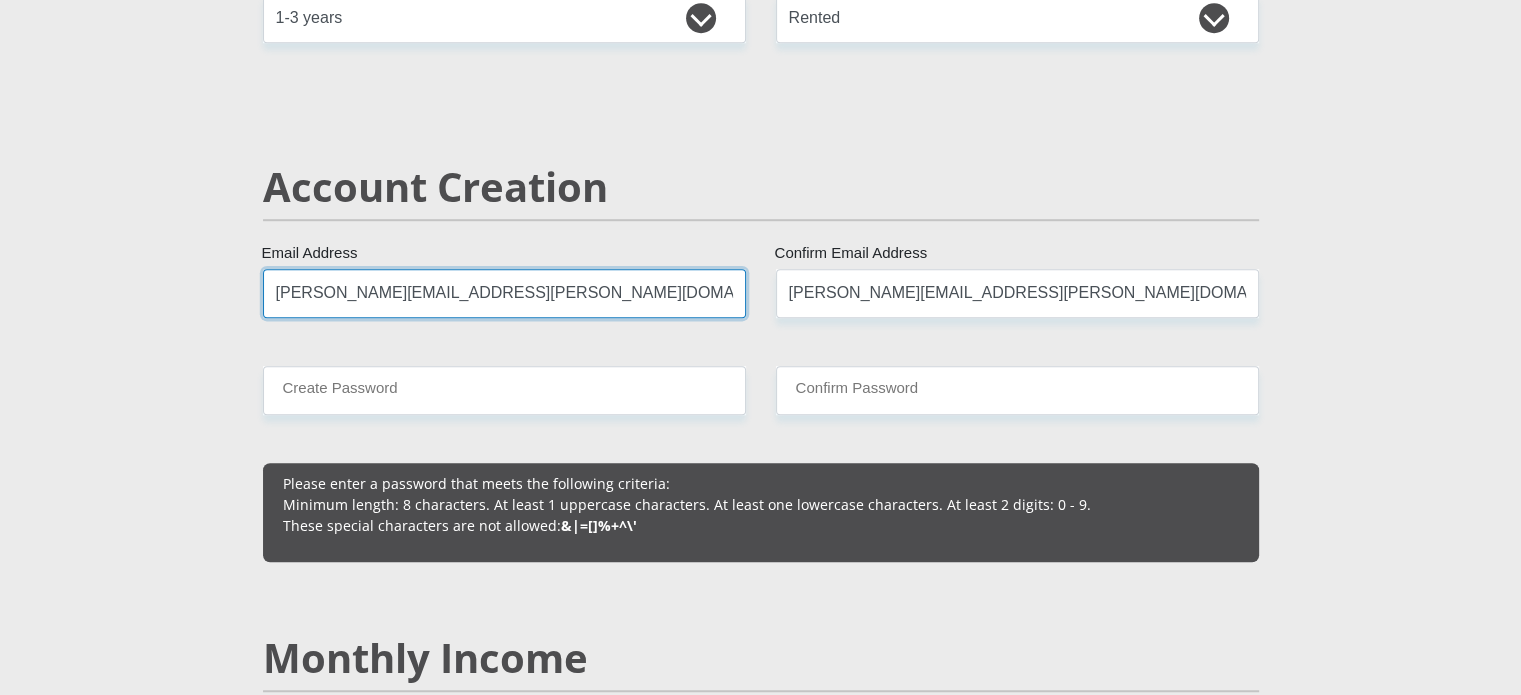 type 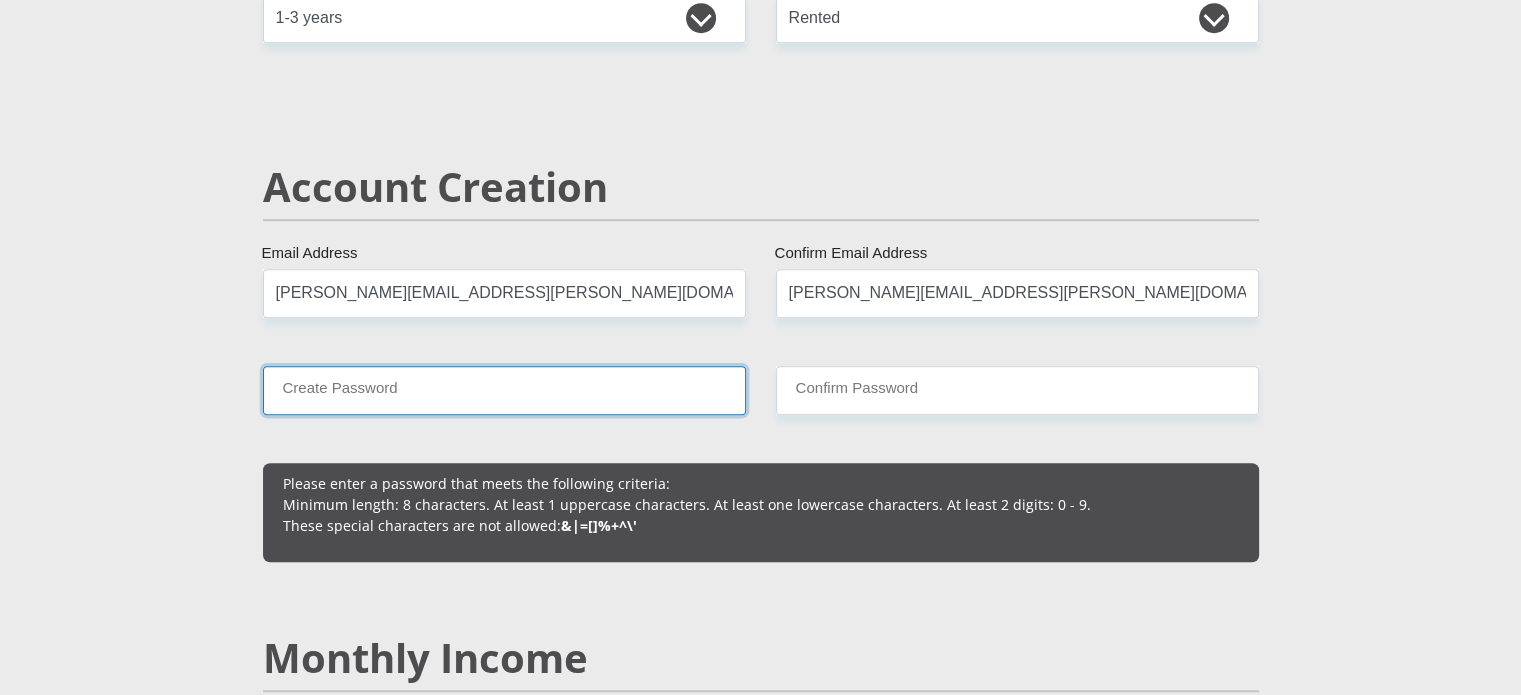 click on "Create Password" at bounding box center [504, 390] 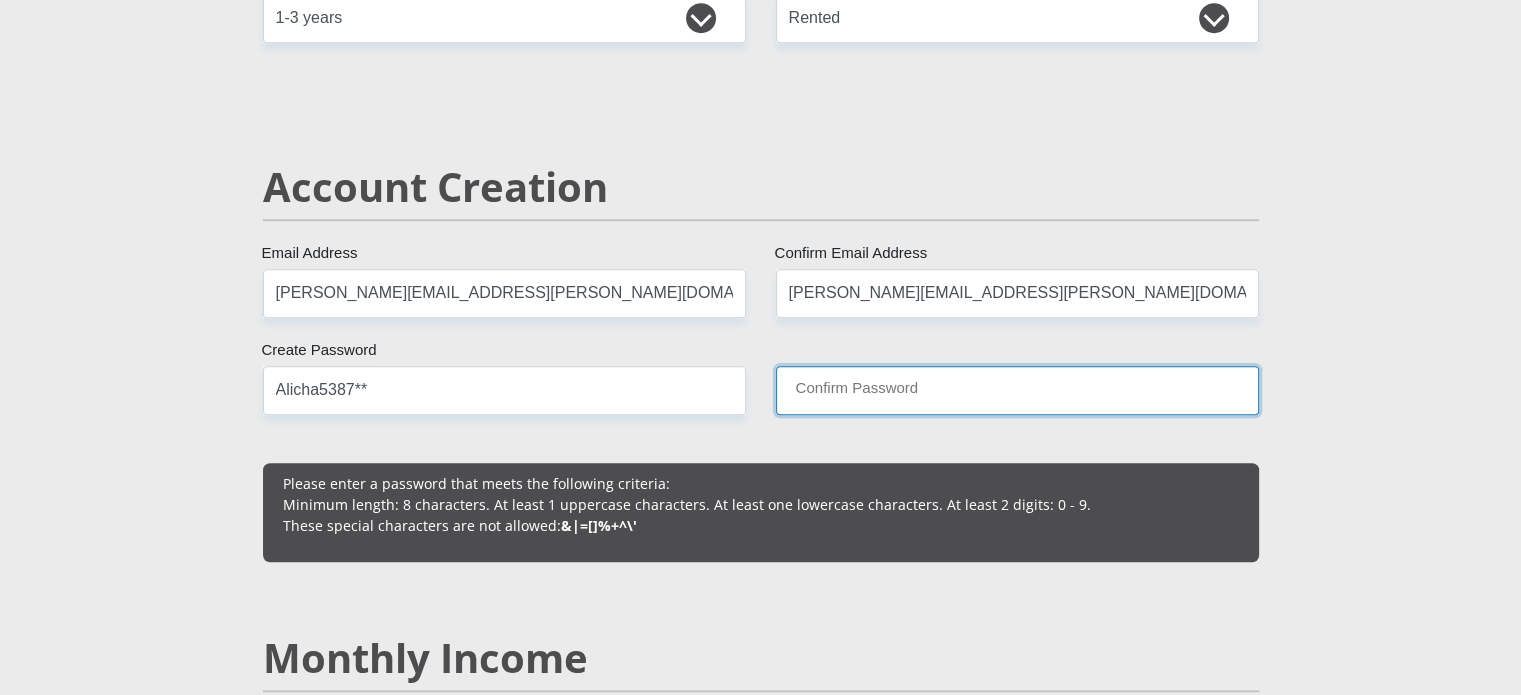 click on "Confirm Password" at bounding box center [1017, 390] 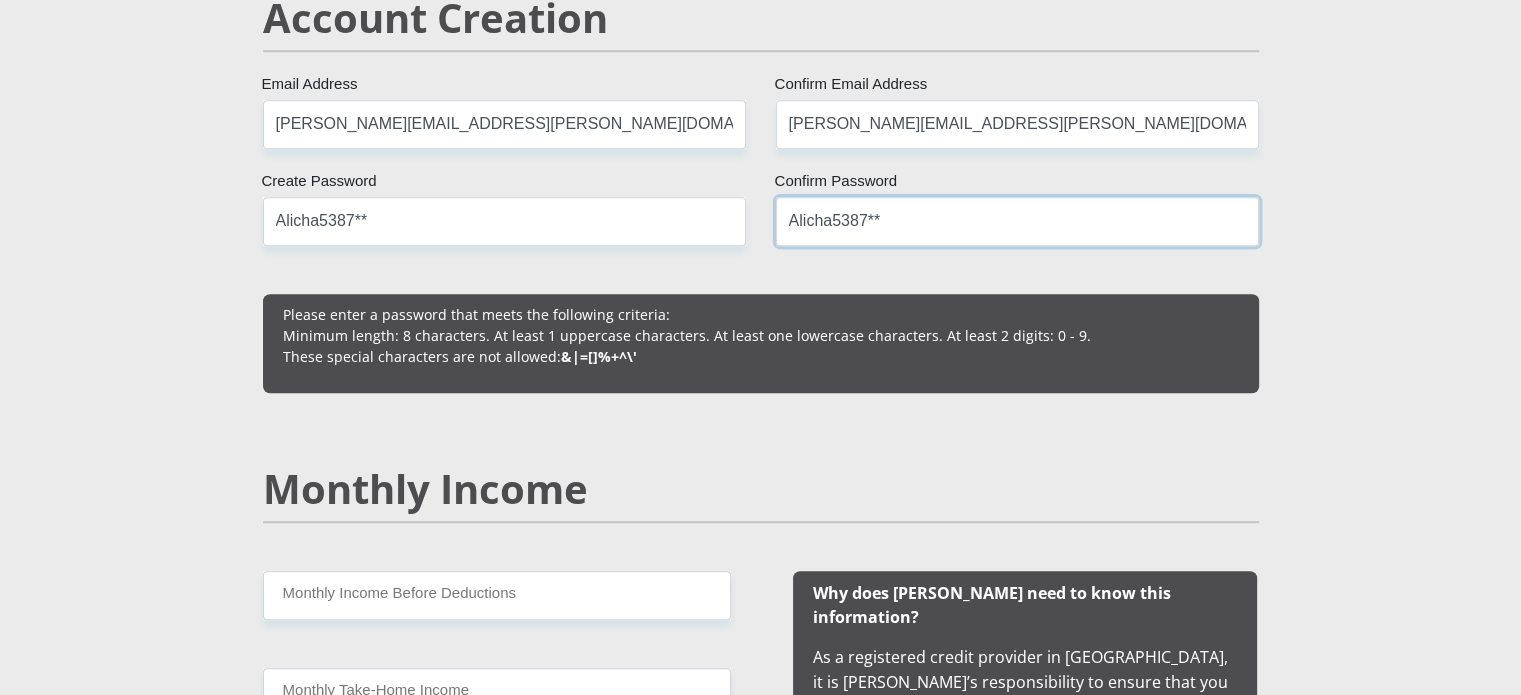 scroll, scrollTop: 1700, scrollLeft: 0, axis: vertical 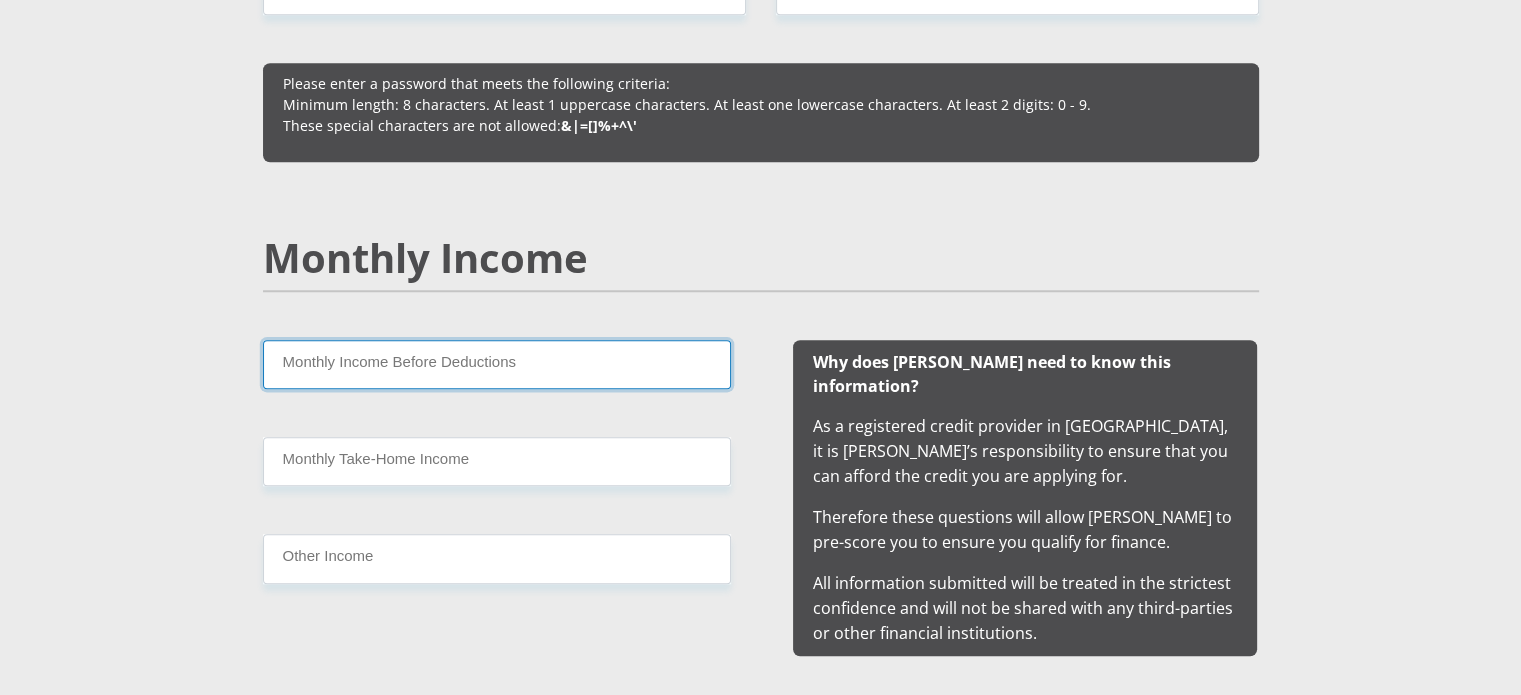 click on "Monthly Income Before Deductions" at bounding box center [497, 364] 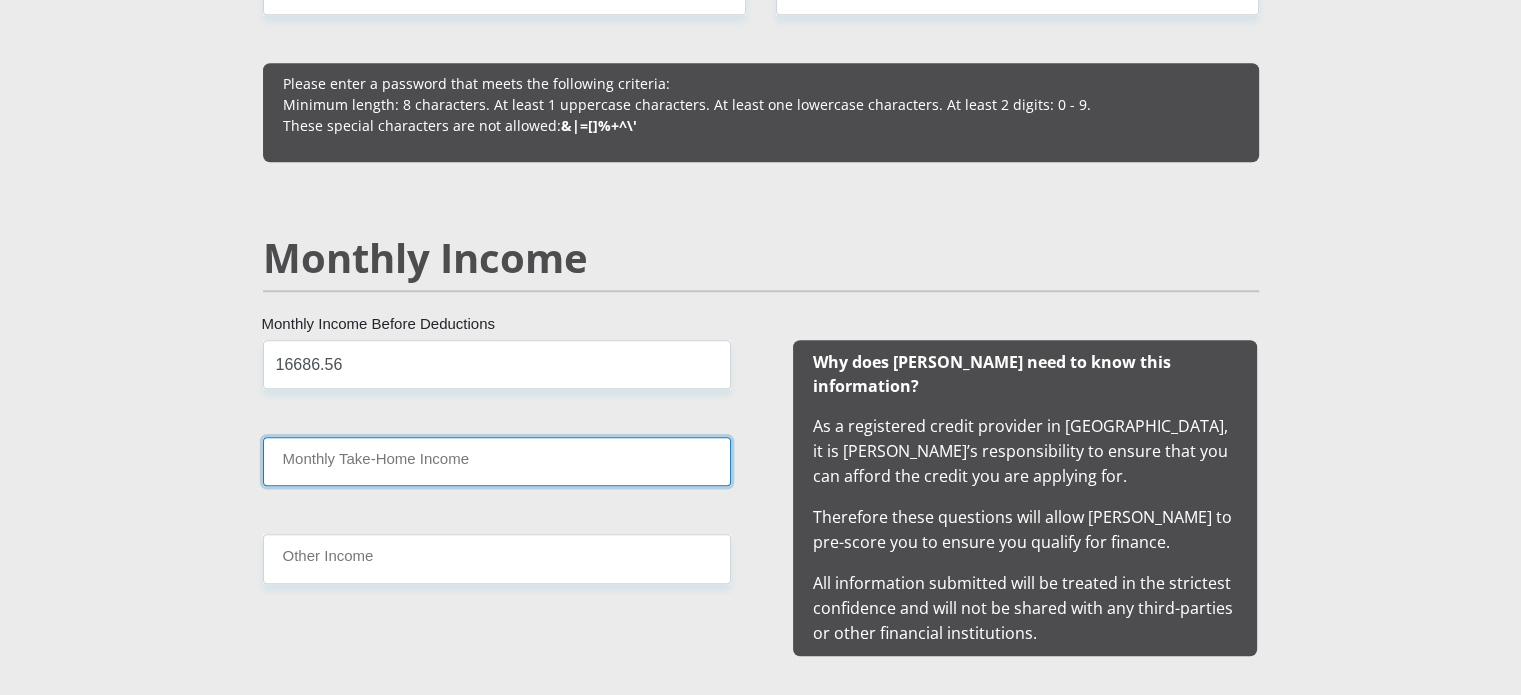 click on "Monthly Take-Home Income" at bounding box center (497, 461) 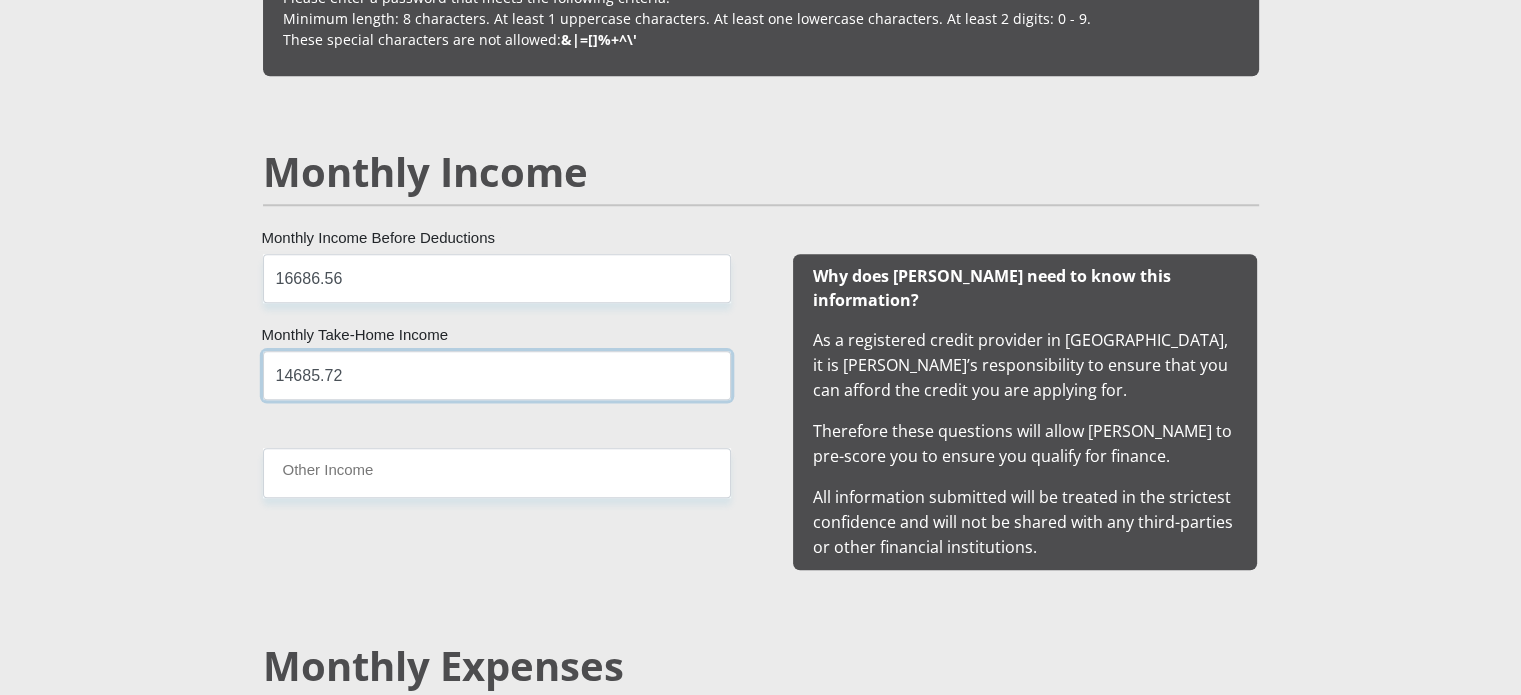 scroll, scrollTop: 1900, scrollLeft: 0, axis: vertical 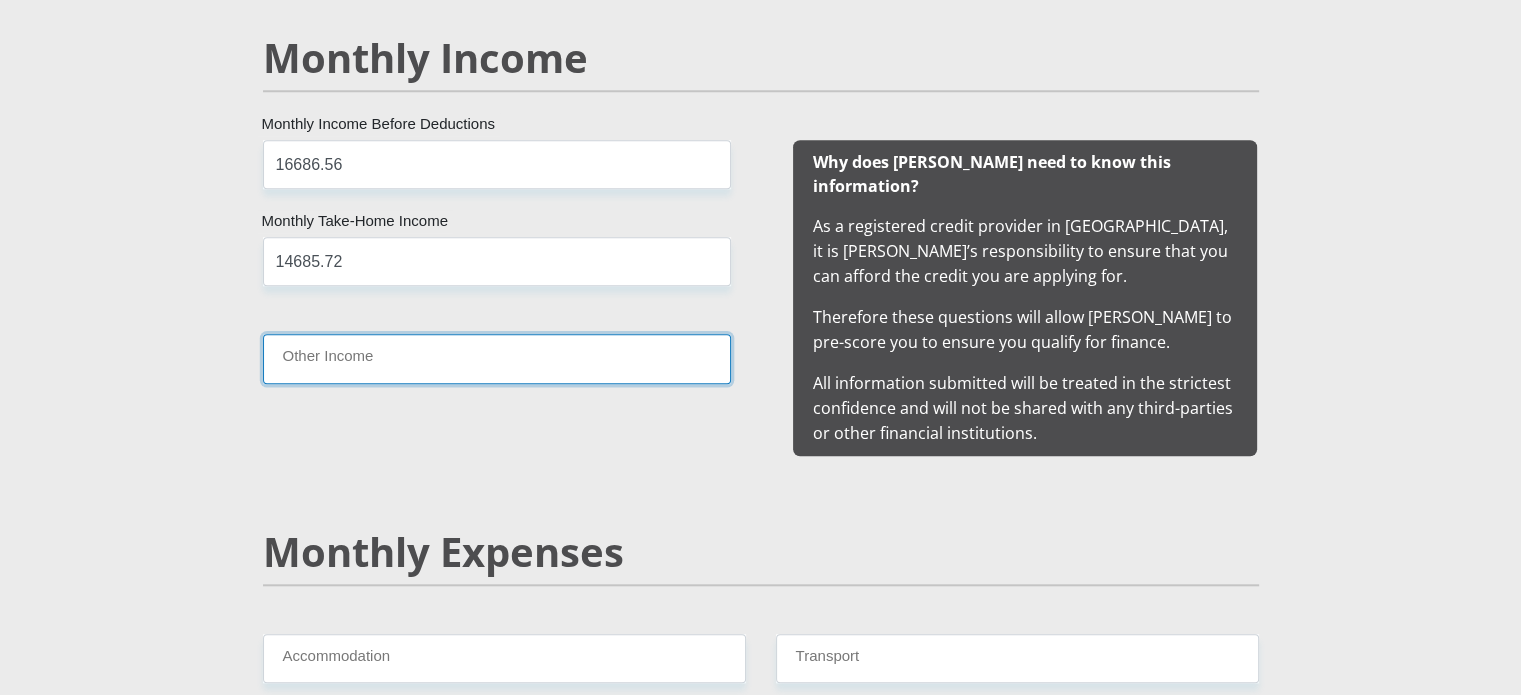 click on "Other Income" at bounding box center [497, 358] 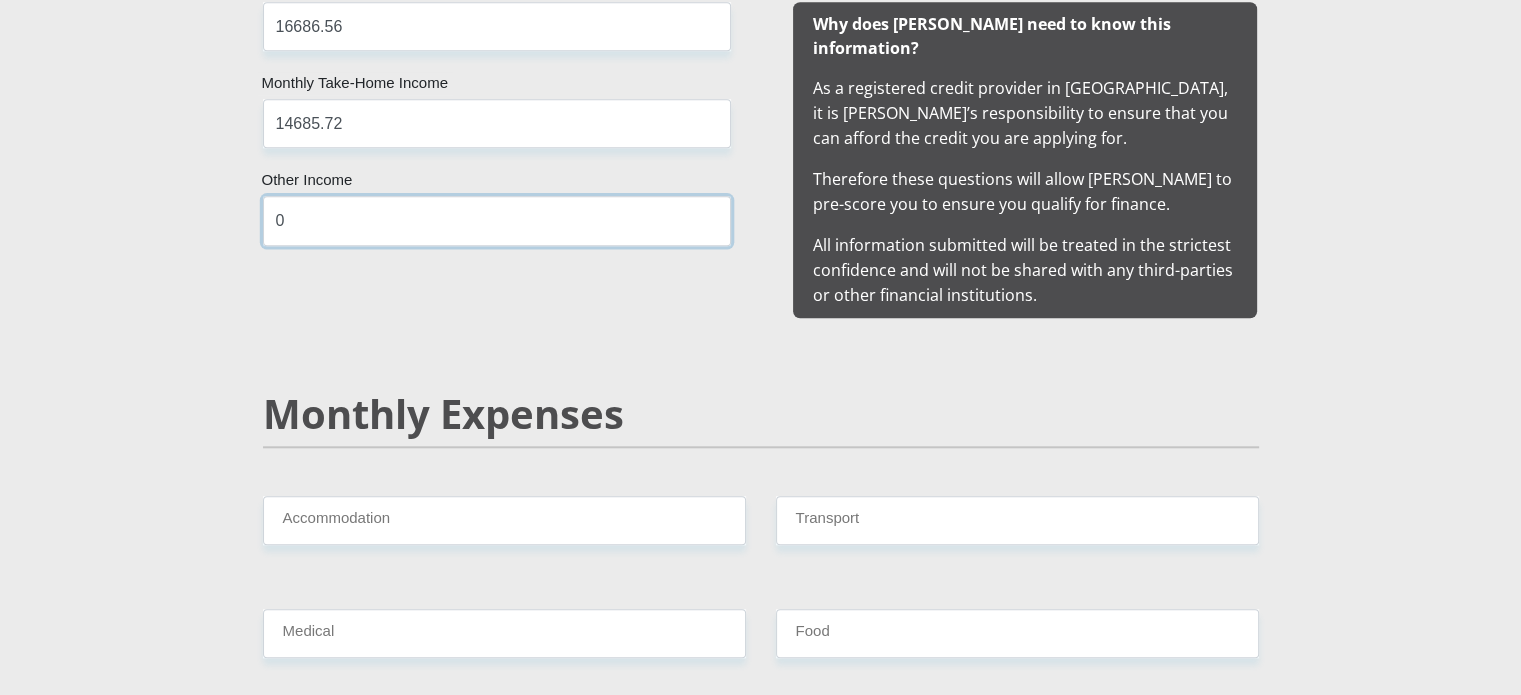 scroll, scrollTop: 2300, scrollLeft: 0, axis: vertical 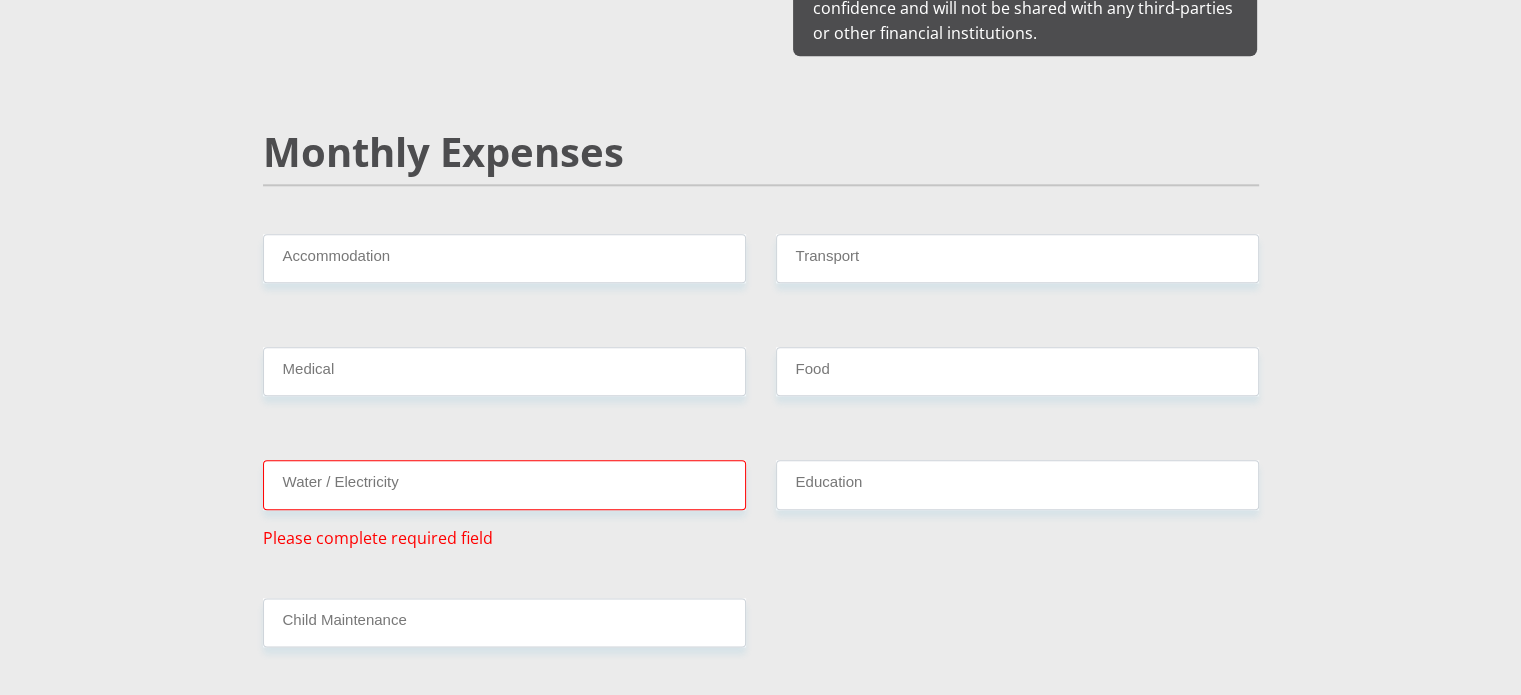 type on "0" 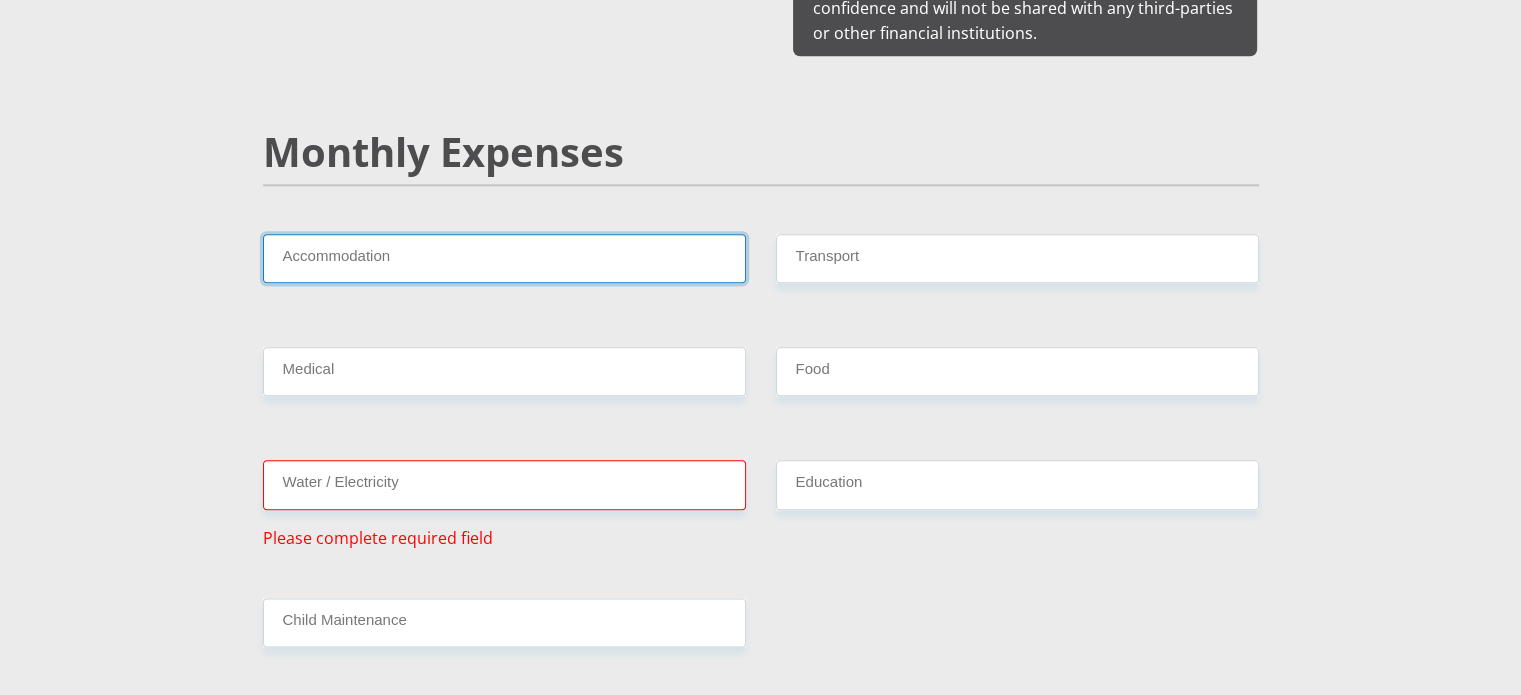 click on "Accommodation" at bounding box center [504, 258] 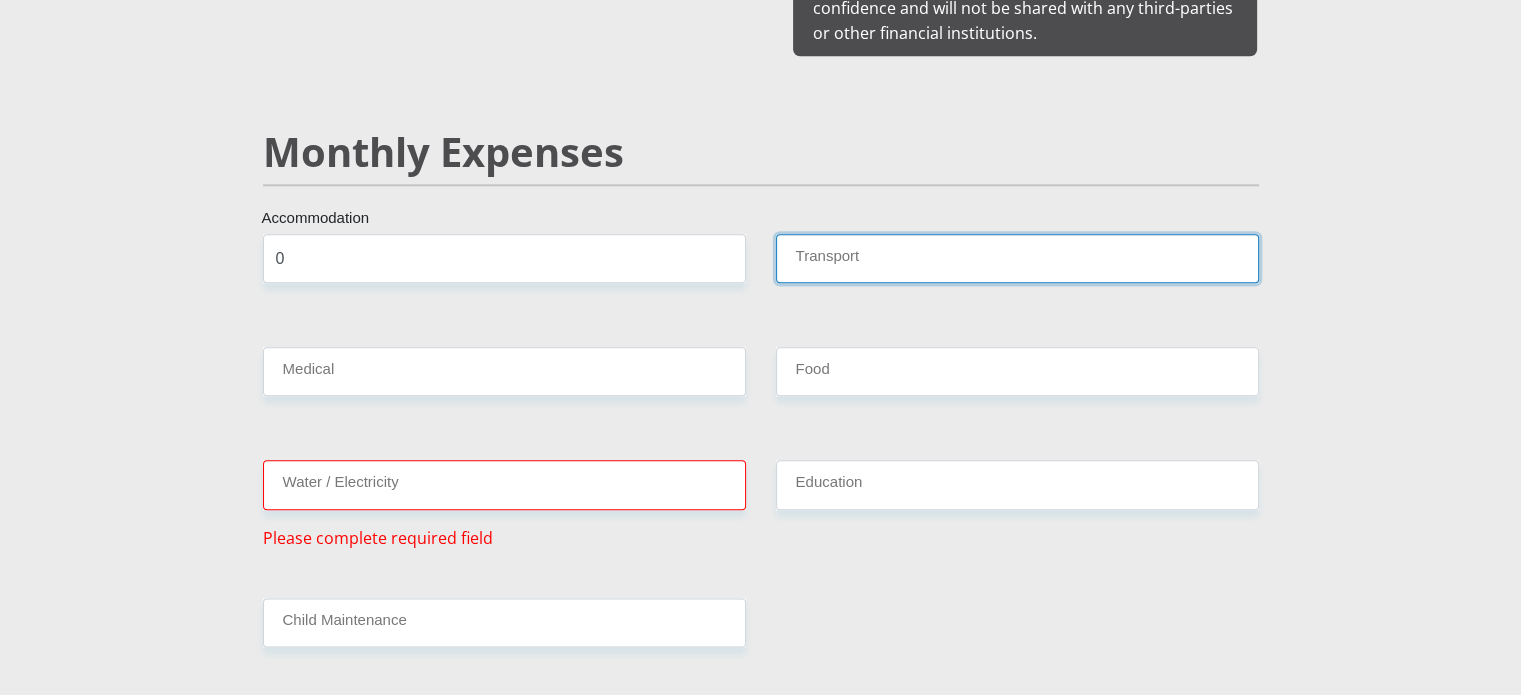 click on "Transport" at bounding box center [1017, 258] 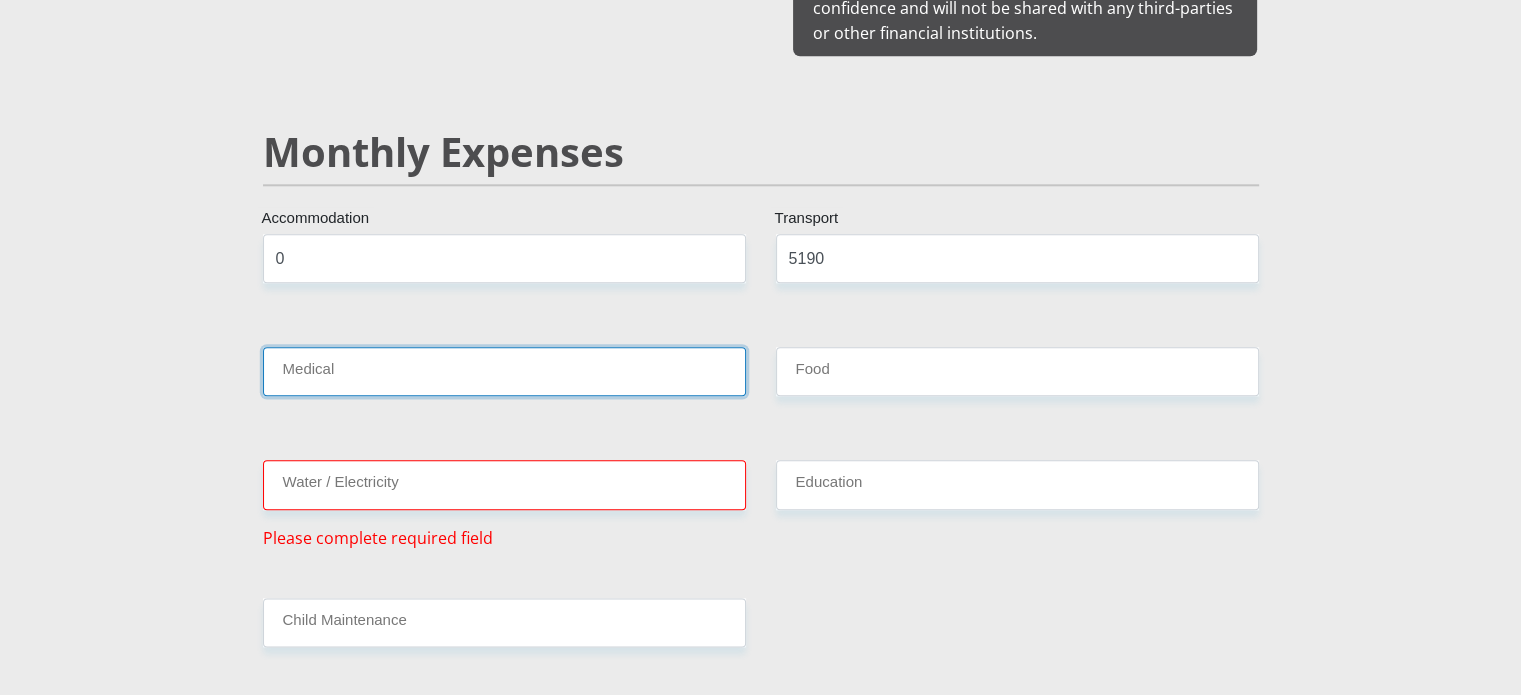 click on "Medical" at bounding box center [504, 379] 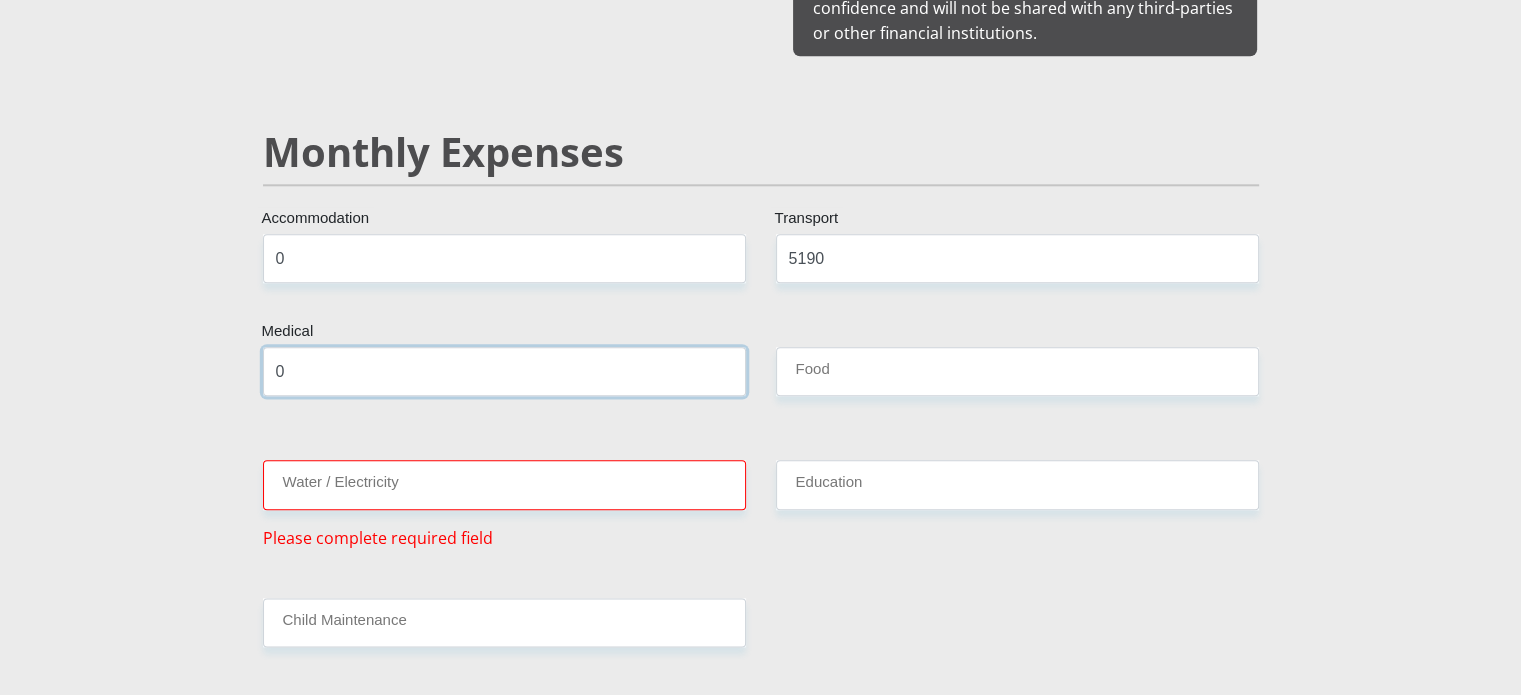 type on "0" 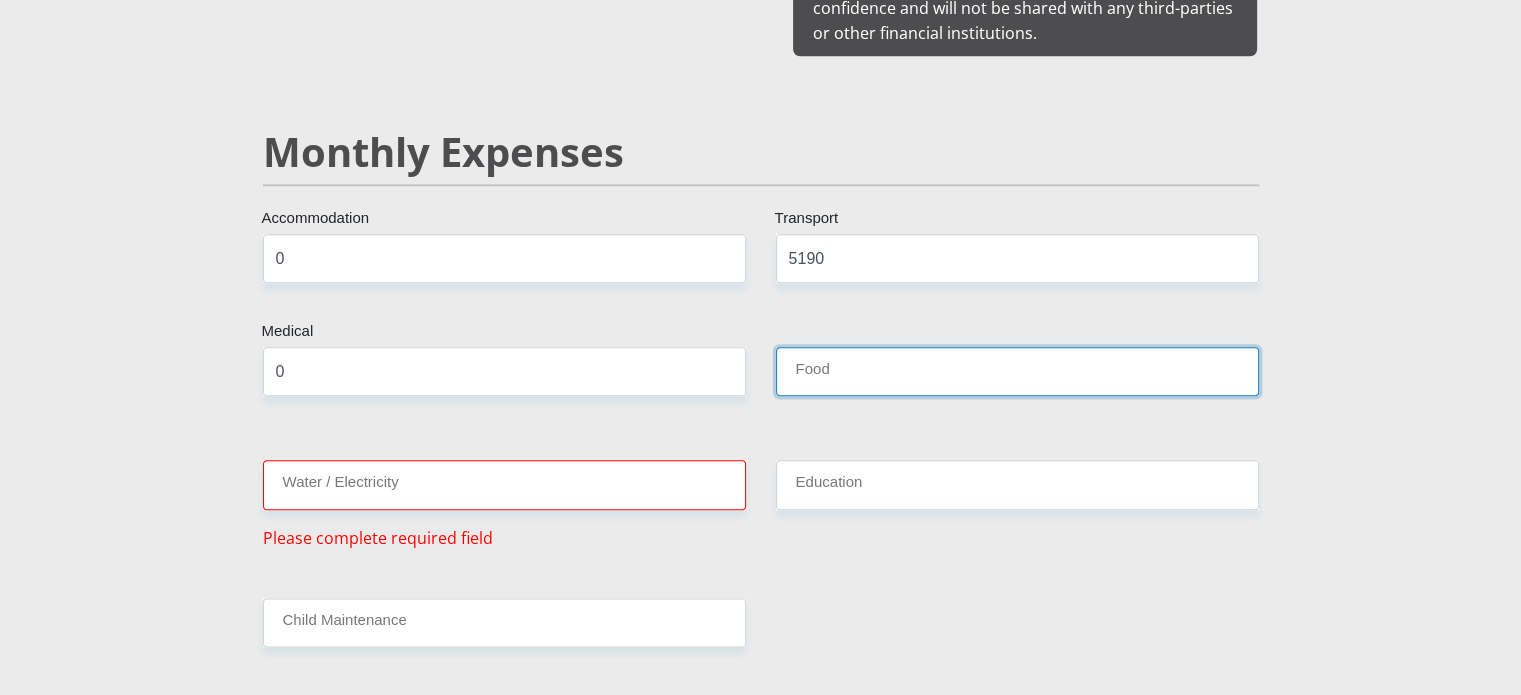 click on "Food" at bounding box center (1017, 371) 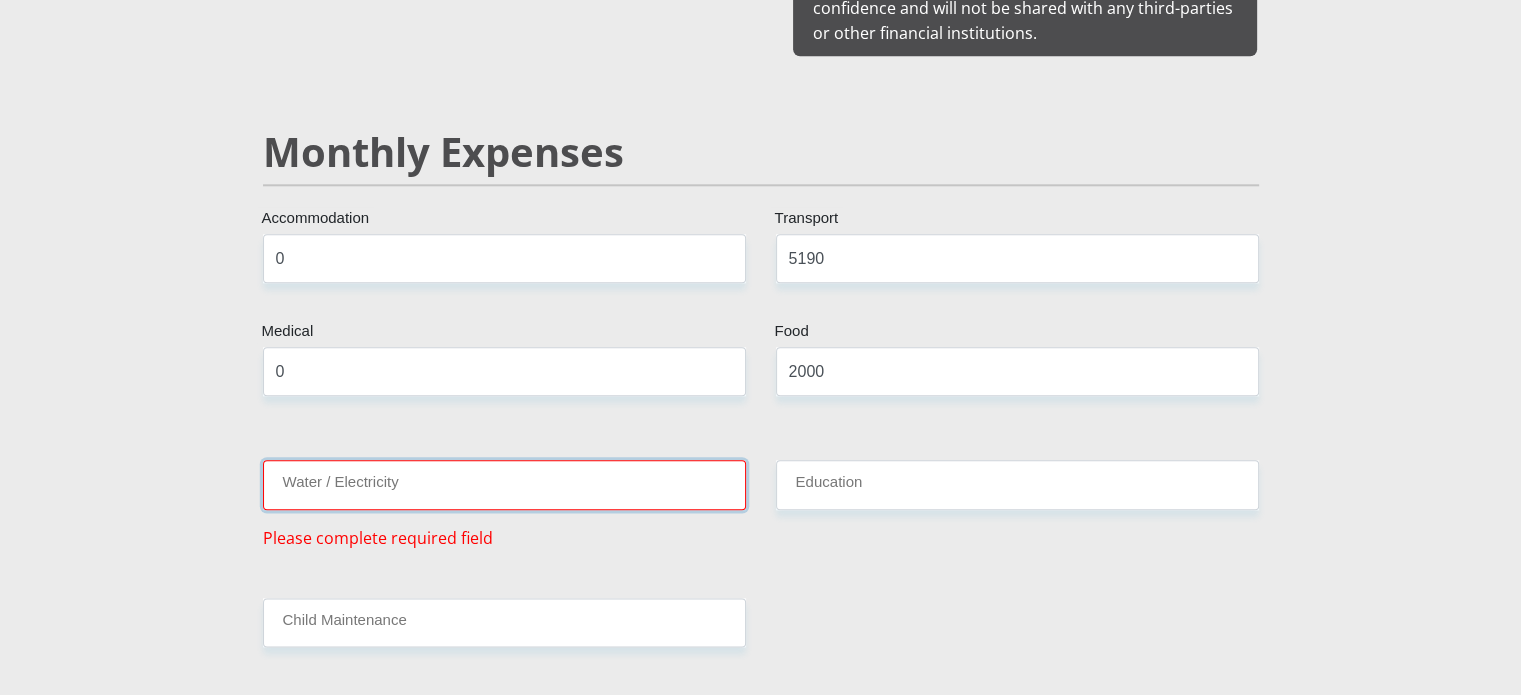 click on "Water / Electricity" at bounding box center [504, 484] 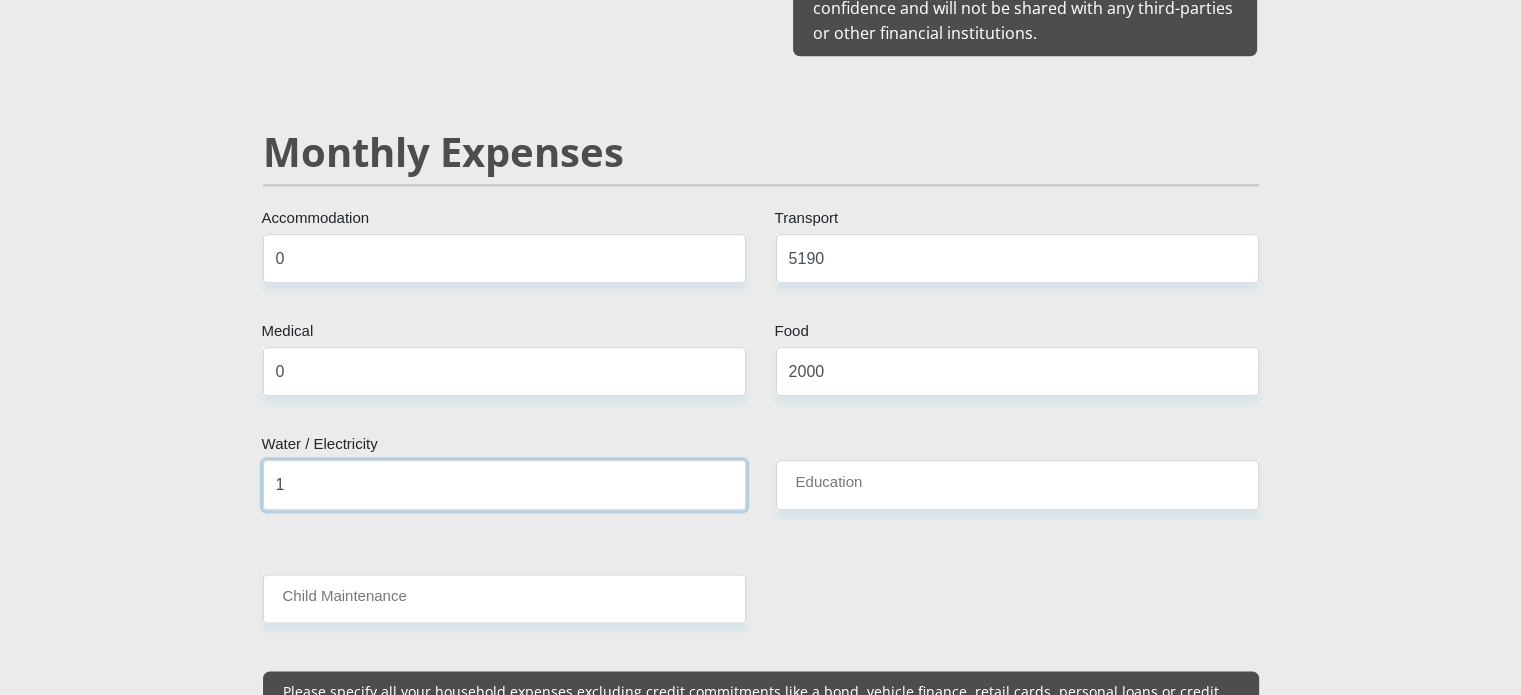 type on "1500" 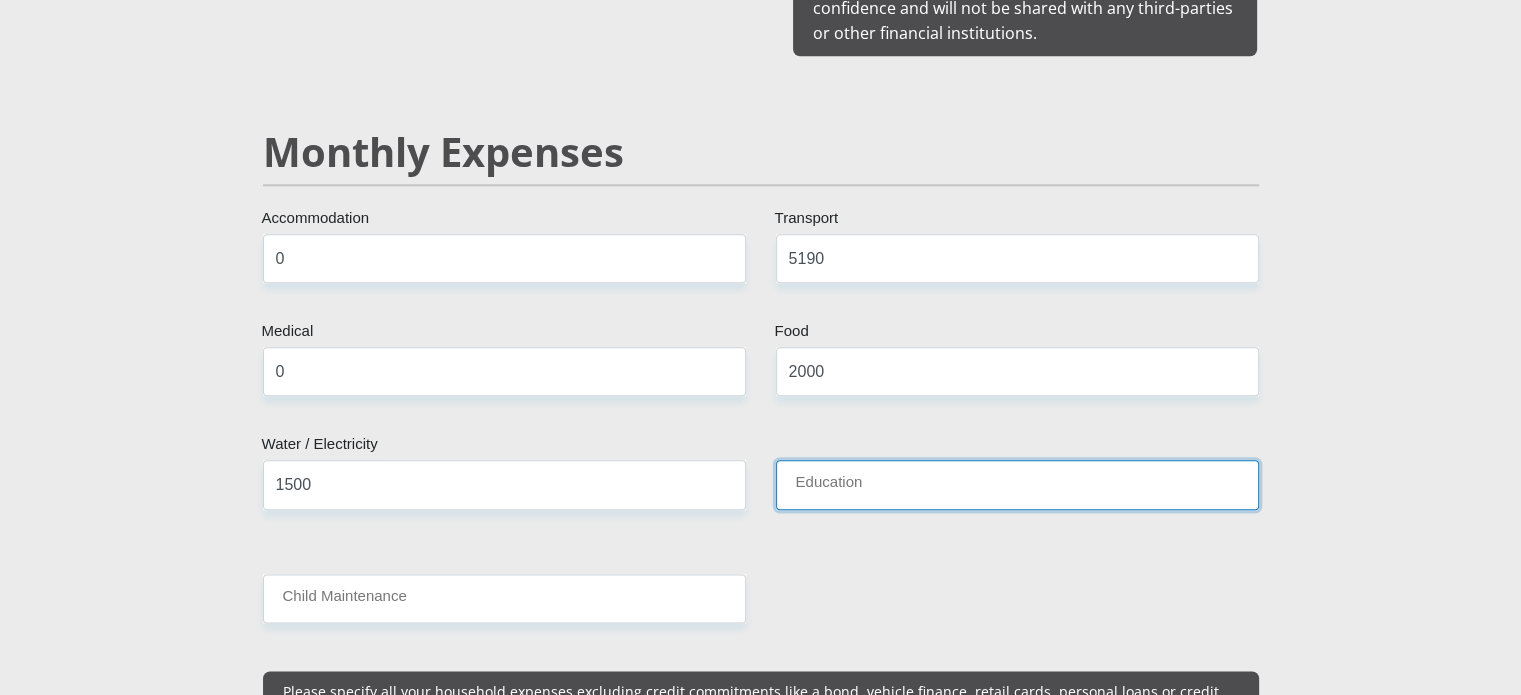 click on "Education" at bounding box center [1017, 484] 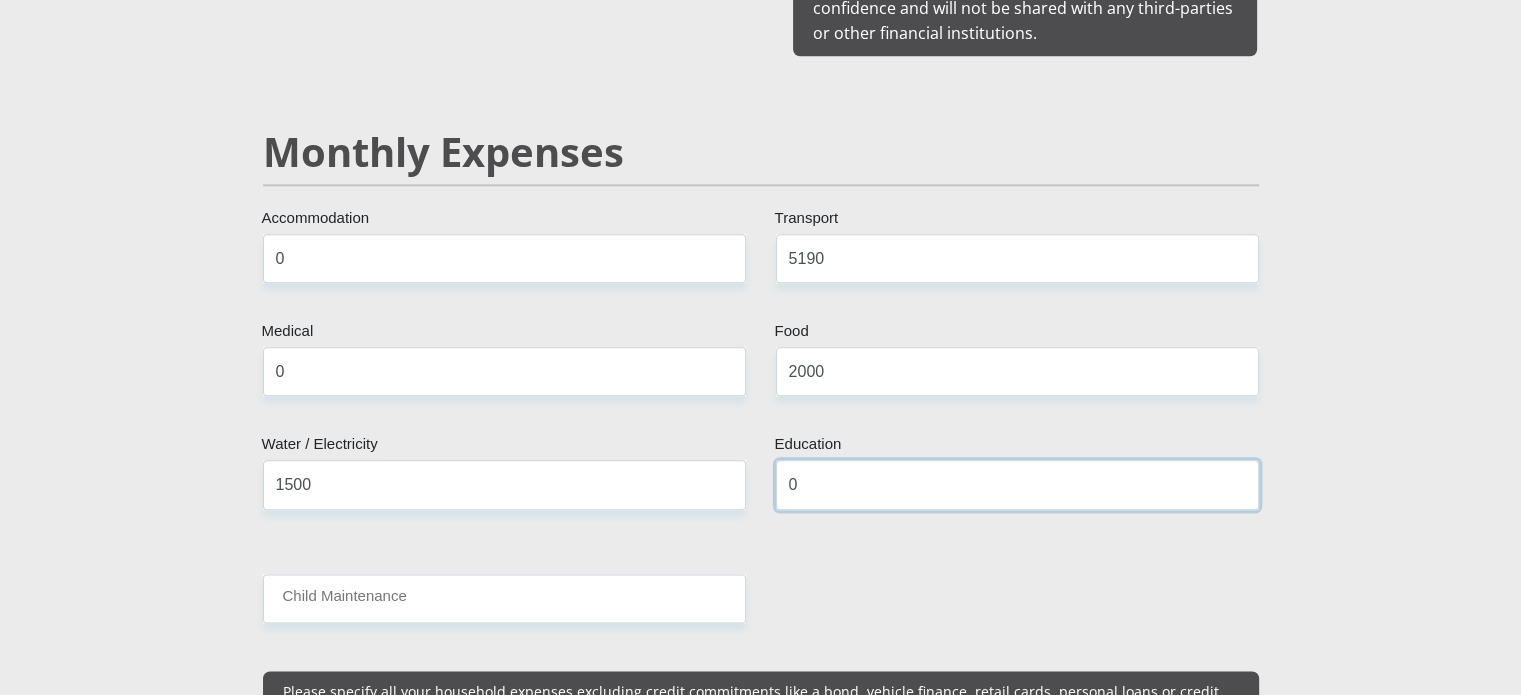 type on "0" 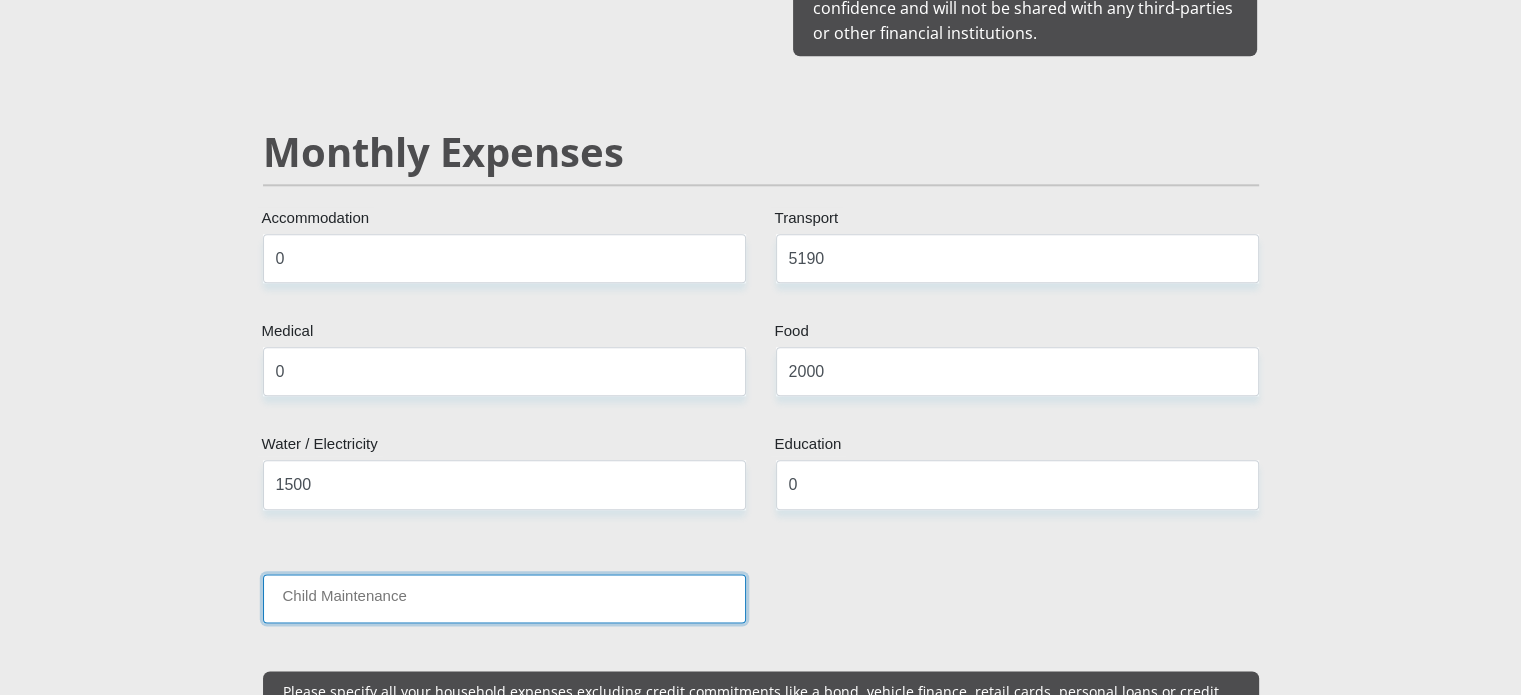 click on "Child Maintenance" at bounding box center (504, 598) 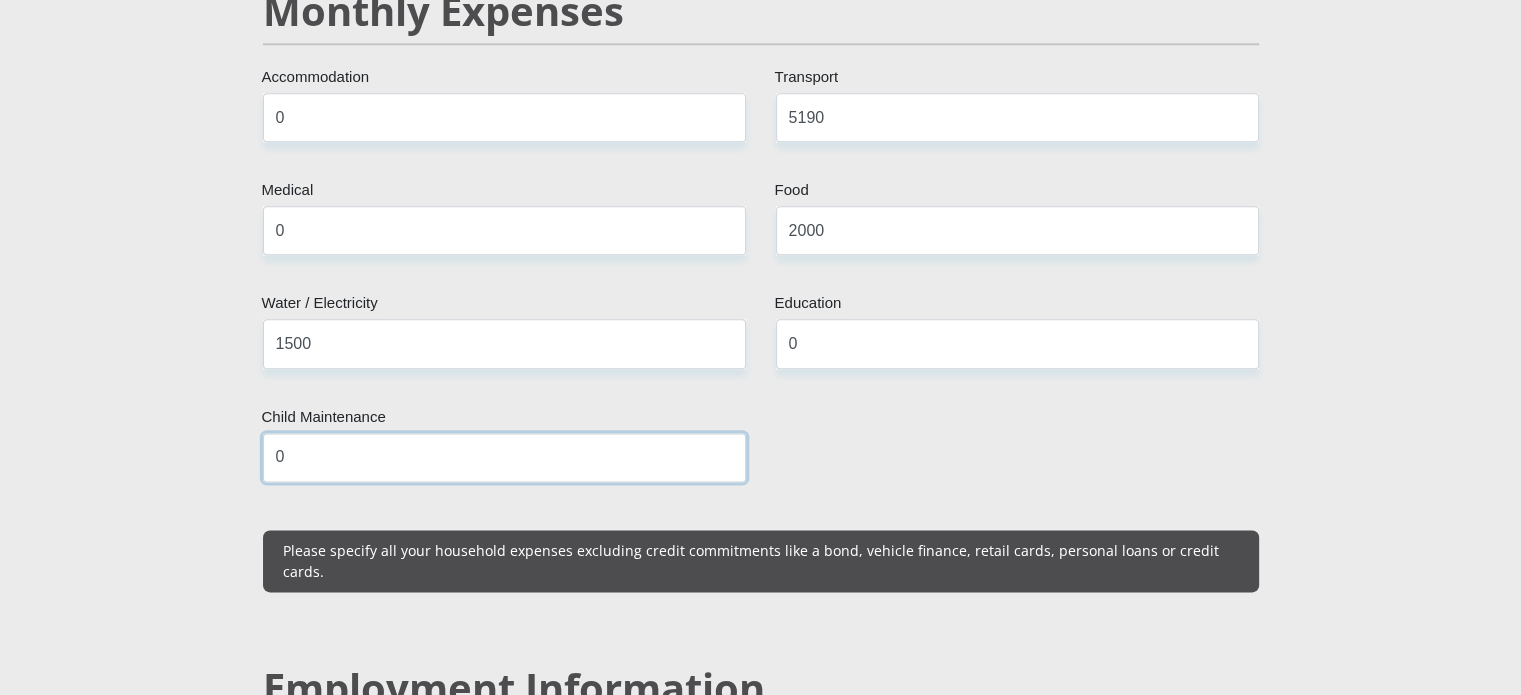 scroll, scrollTop: 2700, scrollLeft: 0, axis: vertical 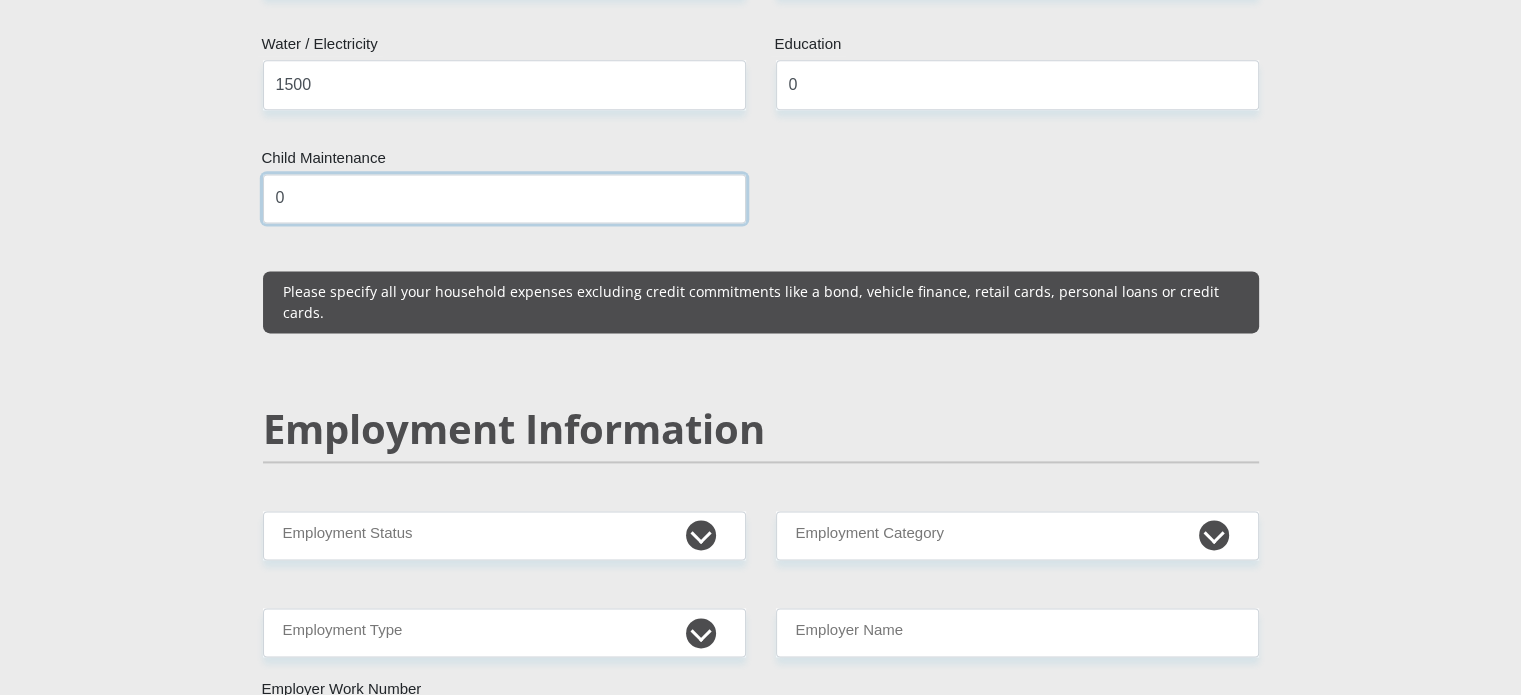 type on "0" 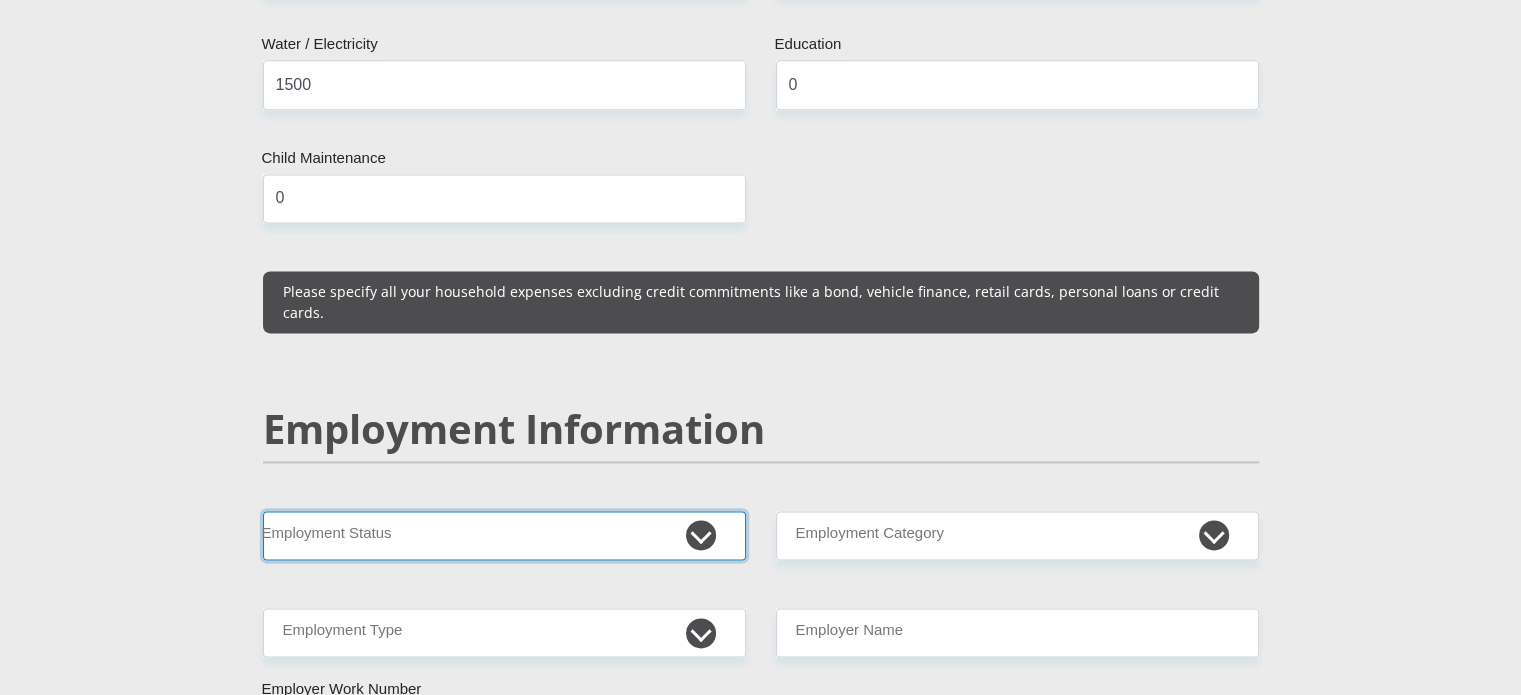 click on "Permanent/Full-time
Part-time/Casual
Contract Worker
Self-Employed
Housewife
Retired
Student
Medically Boarded
Disability
Unemployed" at bounding box center [504, 535] 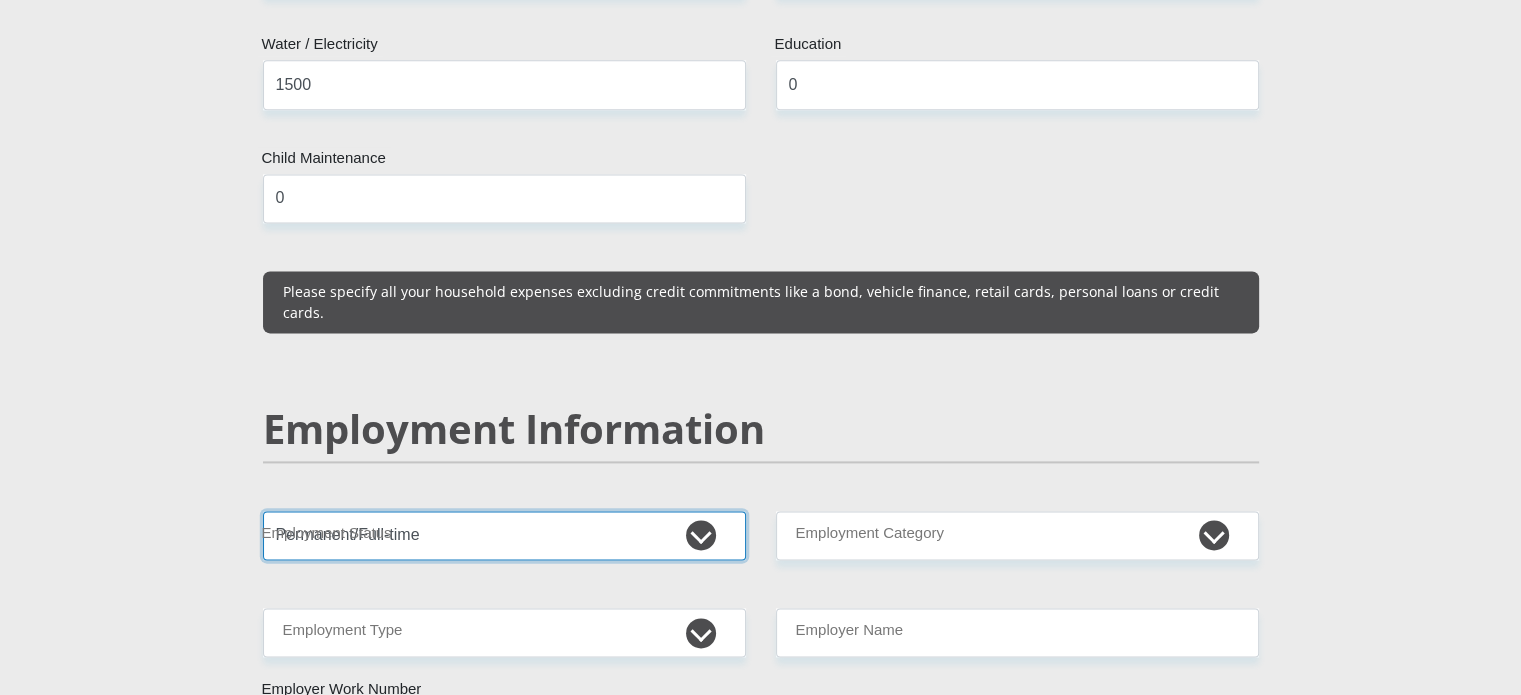 click on "Permanent/Full-time
Part-time/Casual
Contract Worker
Self-Employed
Housewife
Retired
Student
Medically Boarded
Disability
Unemployed" at bounding box center [504, 535] 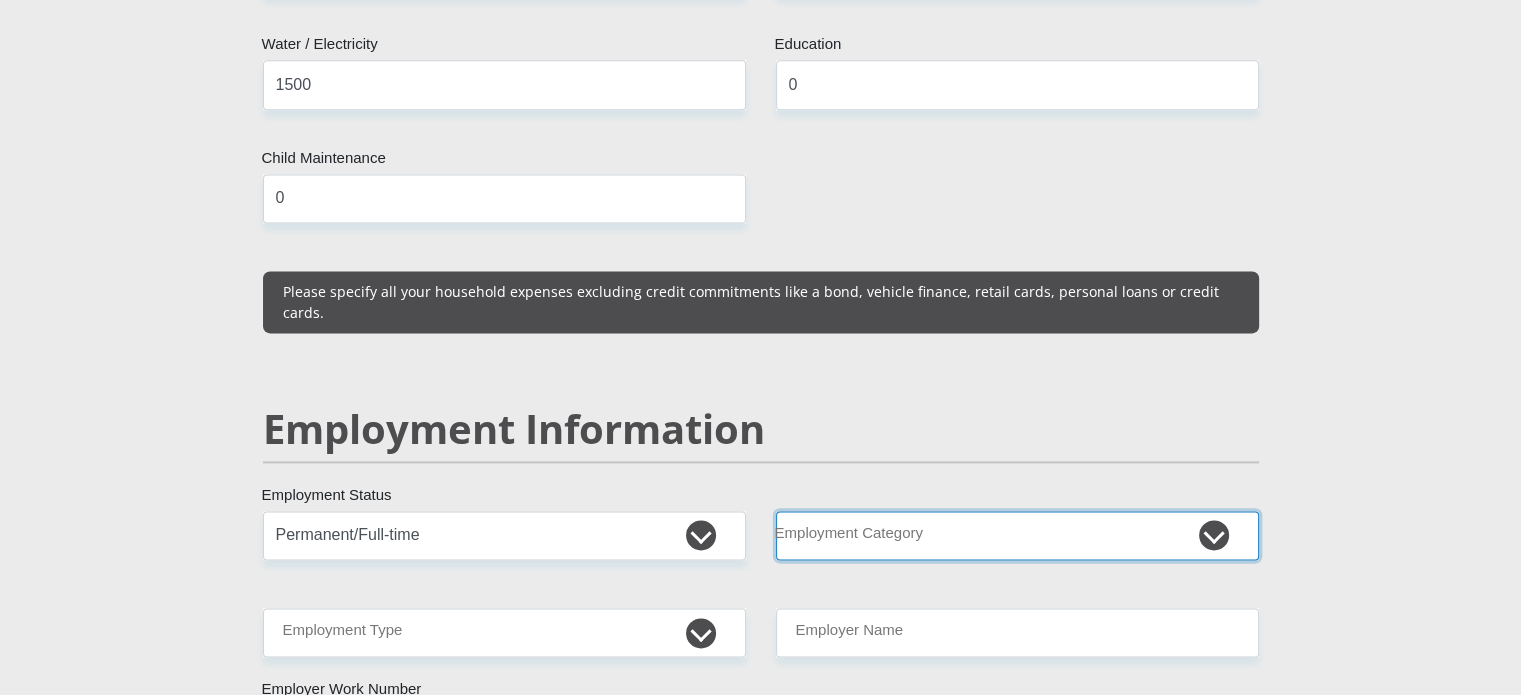 click on "AGRICULTURE
ALCOHOL & TOBACCO
CONSTRUCTION MATERIALS
METALLURGY
EQUIPMENT FOR RENEWABLE ENERGY
SPECIALIZED CONTRACTORS
CAR
GAMING (INCL. INTERNET
OTHER WHOLESALE
UNLICENSED PHARMACEUTICALS
CURRENCY EXCHANGE HOUSES
OTHER FINANCIAL INSTITUTIONS & INSURANCE
REAL ESTATE AGENTS
OIL & GAS
OTHER MATERIALS (E.G. IRON ORE)
PRECIOUS STONES & PRECIOUS METALS
POLITICAL ORGANIZATIONS
RELIGIOUS ORGANIZATIONS(NOT SECTS)
ACTI. HAVING BUSINESS DEAL WITH PUBLIC ADMINISTRATION
LAUNDROMATS" at bounding box center (1017, 535) 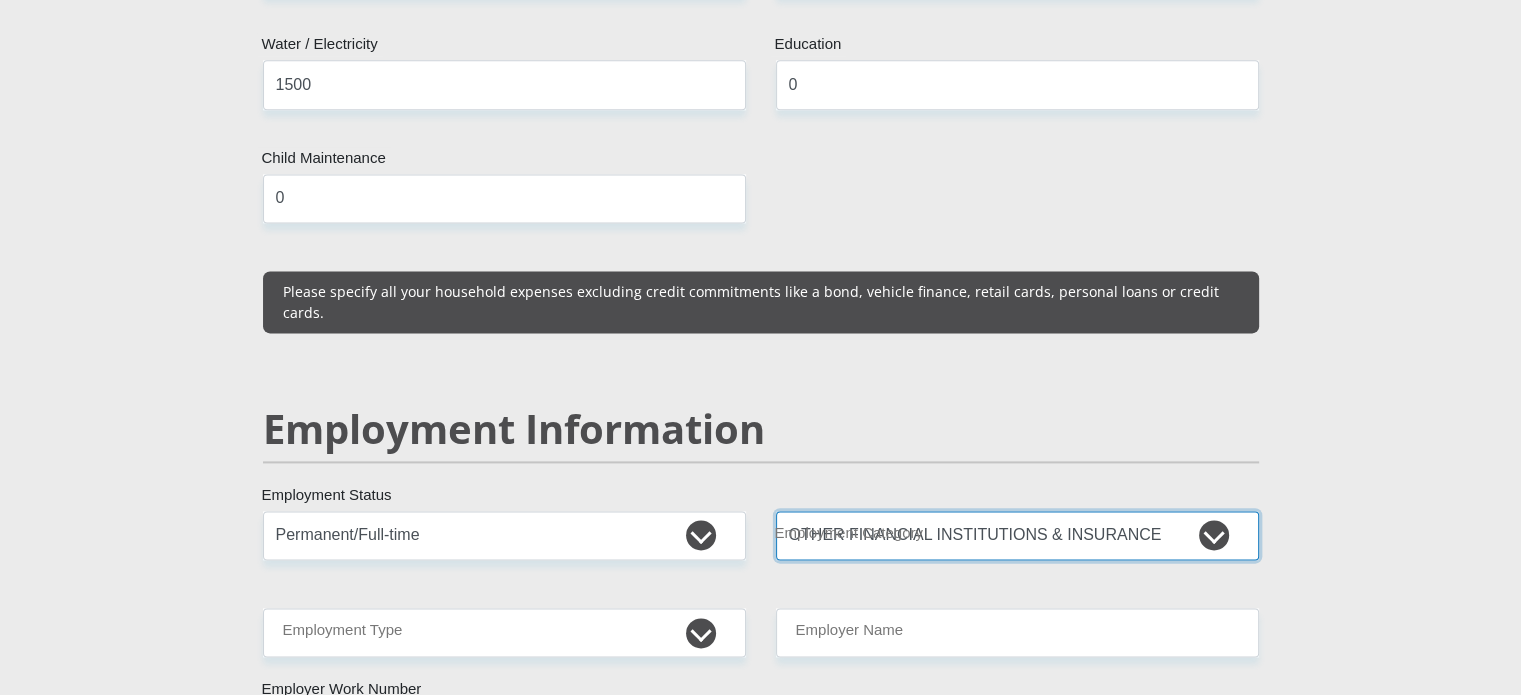 click on "AGRICULTURE
ALCOHOL & TOBACCO
CONSTRUCTION MATERIALS
METALLURGY
EQUIPMENT FOR RENEWABLE ENERGY
SPECIALIZED CONTRACTORS
CAR
GAMING (INCL. INTERNET
OTHER WHOLESALE
UNLICENSED PHARMACEUTICALS
CURRENCY EXCHANGE HOUSES
OTHER FINANCIAL INSTITUTIONS & INSURANCE
REAL ESTATE AGENTS
OIL & GAS
OTHER MATERIALS (E.G. IRON ORE)
PRECIOUS STONES & PRECIOUS METALS
POLITICAL ORGANIZATIONS
RELIGIOUS ORGANIZATIONS(NOT SECTS)
ACTI. HAVING BUSINESS DEAL WITH PUBLIC ADMINISTRATION
LAUNDROMATS" at bounding box center [1017, 535] 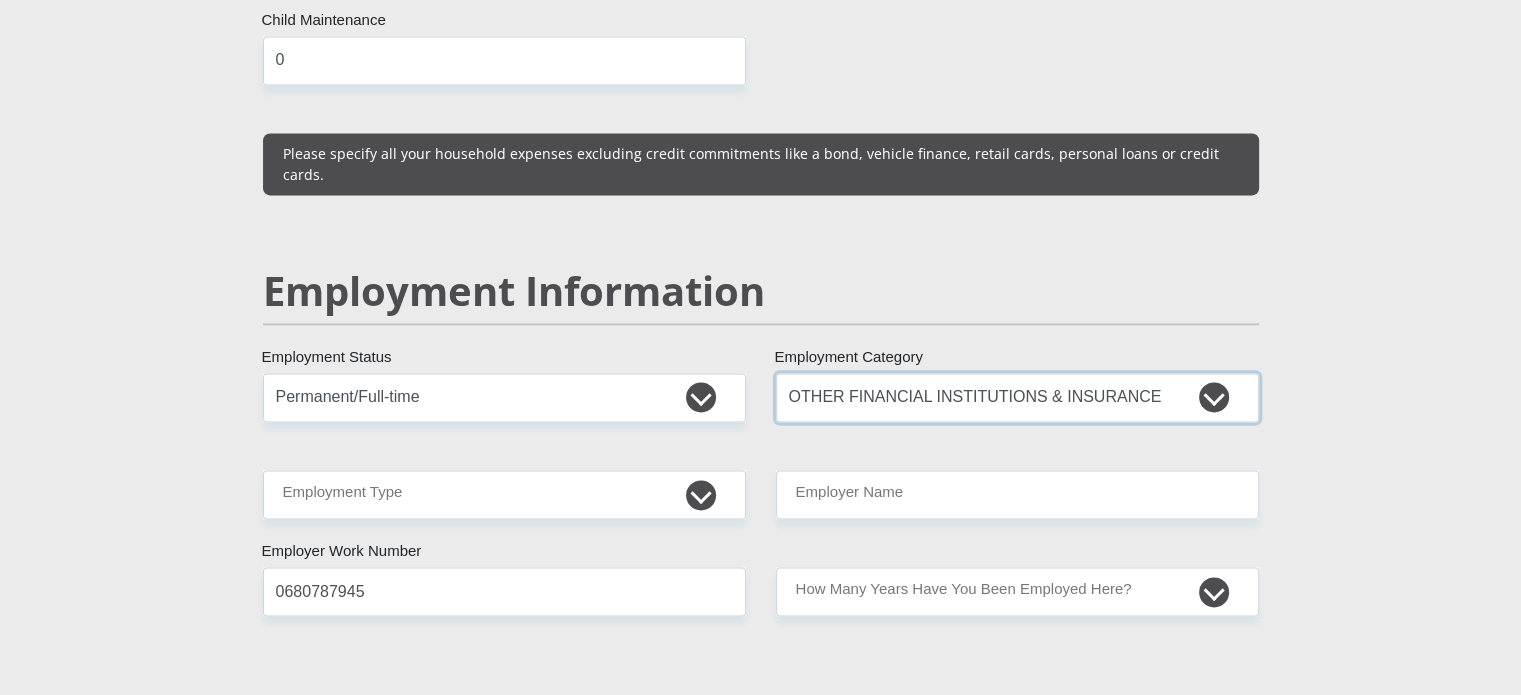 scroll, scrollTop: 3000, scrollLeft: 0, axis: vertical 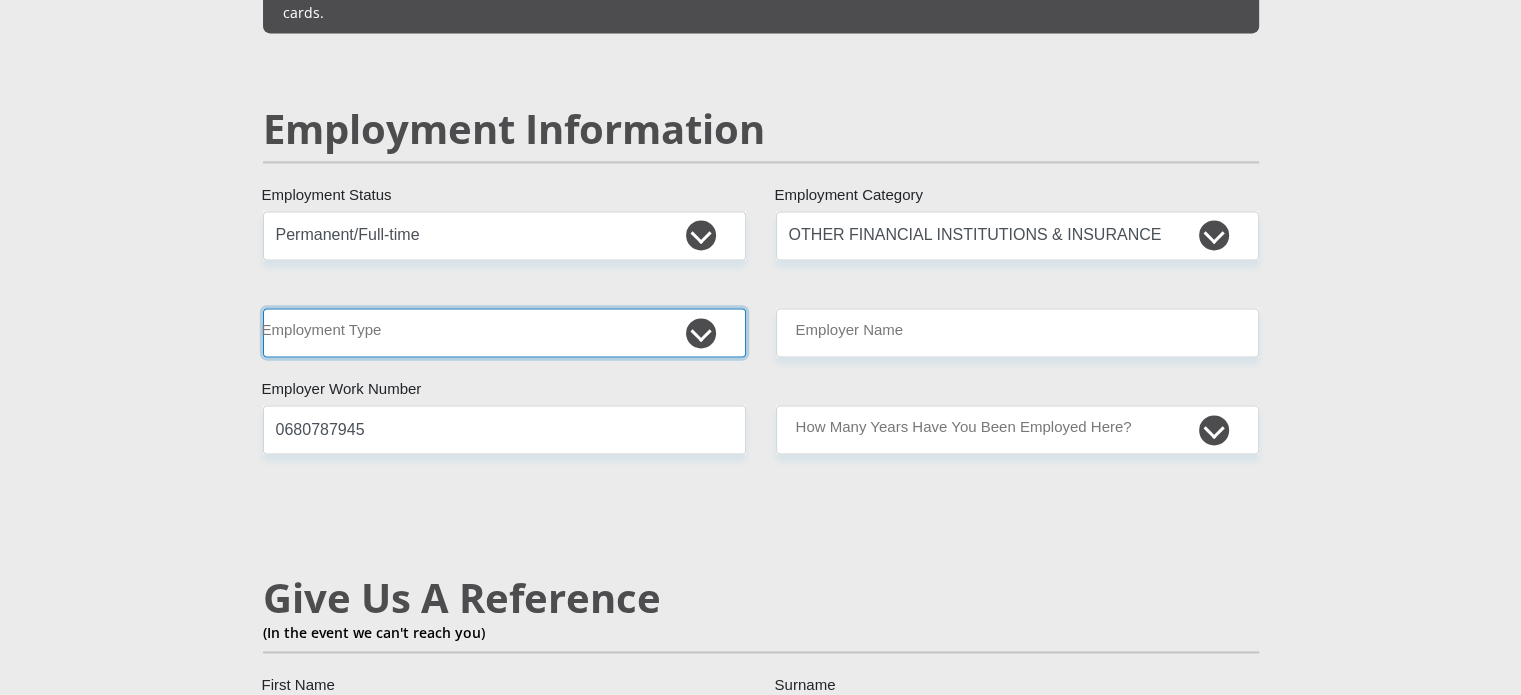 click on "College/Lecturer
Craft Seller
Creative
Driver
Executive
Farmer
Forces - Non Commissioned
Forces - Officer
Hawker
Housewife
Labourer
Licenced Professional
Manager
Miner
Non Licenced Professional
Office Staff/Clerk
Outside Worker
Pensioner
Permanent Teacher
Production/Manufacturing
Sales
Self-Employed
Semi-Professional Worker
Service Industry  Social Worker  Student" at bounding box center (504, 332) 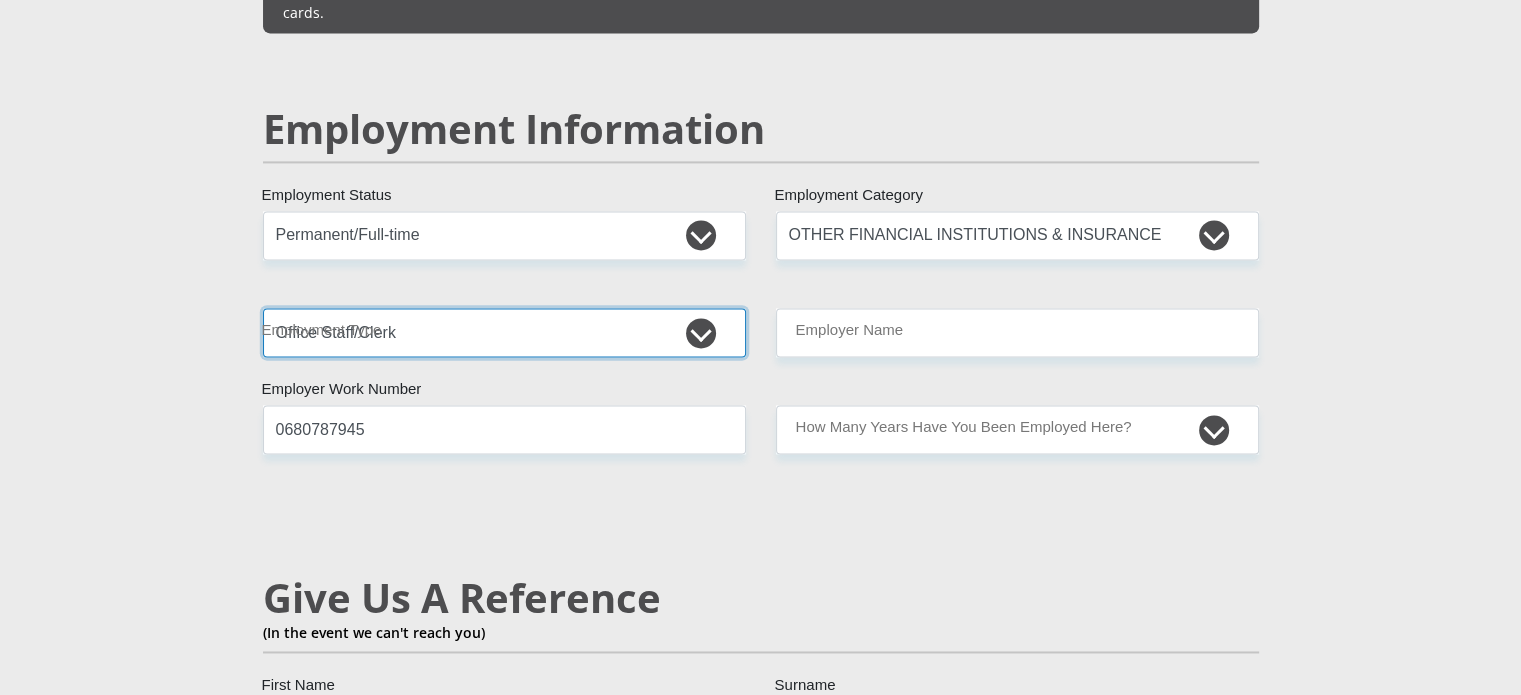 click on "College/Lecturer
Craft Seller
Creative
Driver
Executive
Farmer
Forces - Non Commissioned
Forces - Officer
Hawker
Housewife
Labourer
Licenced Professional
Manager
Miner
Non Licenced Professional
Office Staff/Clerk
Outside Worker
Pensioner
Permanent Teacher
Production/Manufacturing
Sales
Self-Employed
Semi-Professional Worker
Service Industry  Social Worker  Student" at bounding box center [504, 332] 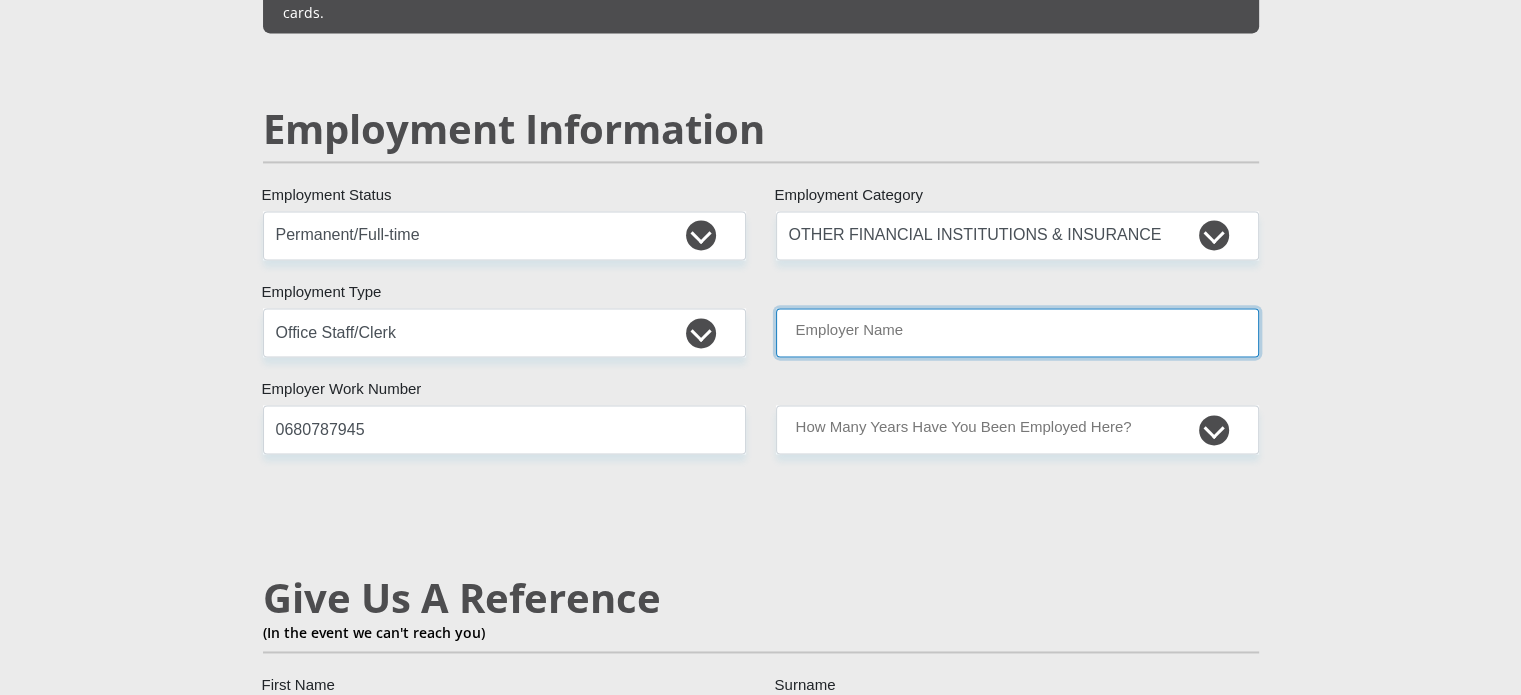 click on "Employer Name" at bounding box center (1017, 332) 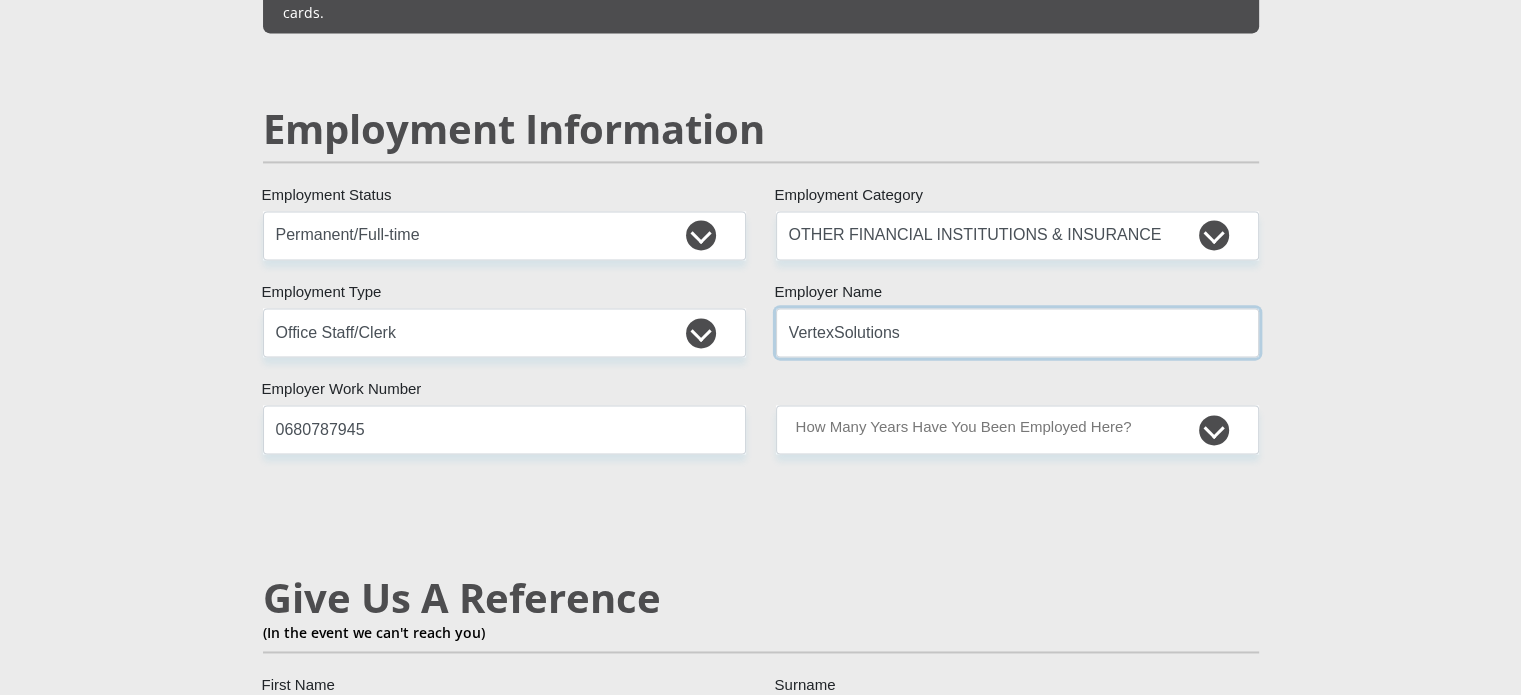 click on "VertexSolutions" at bounding box center (1017, 332) 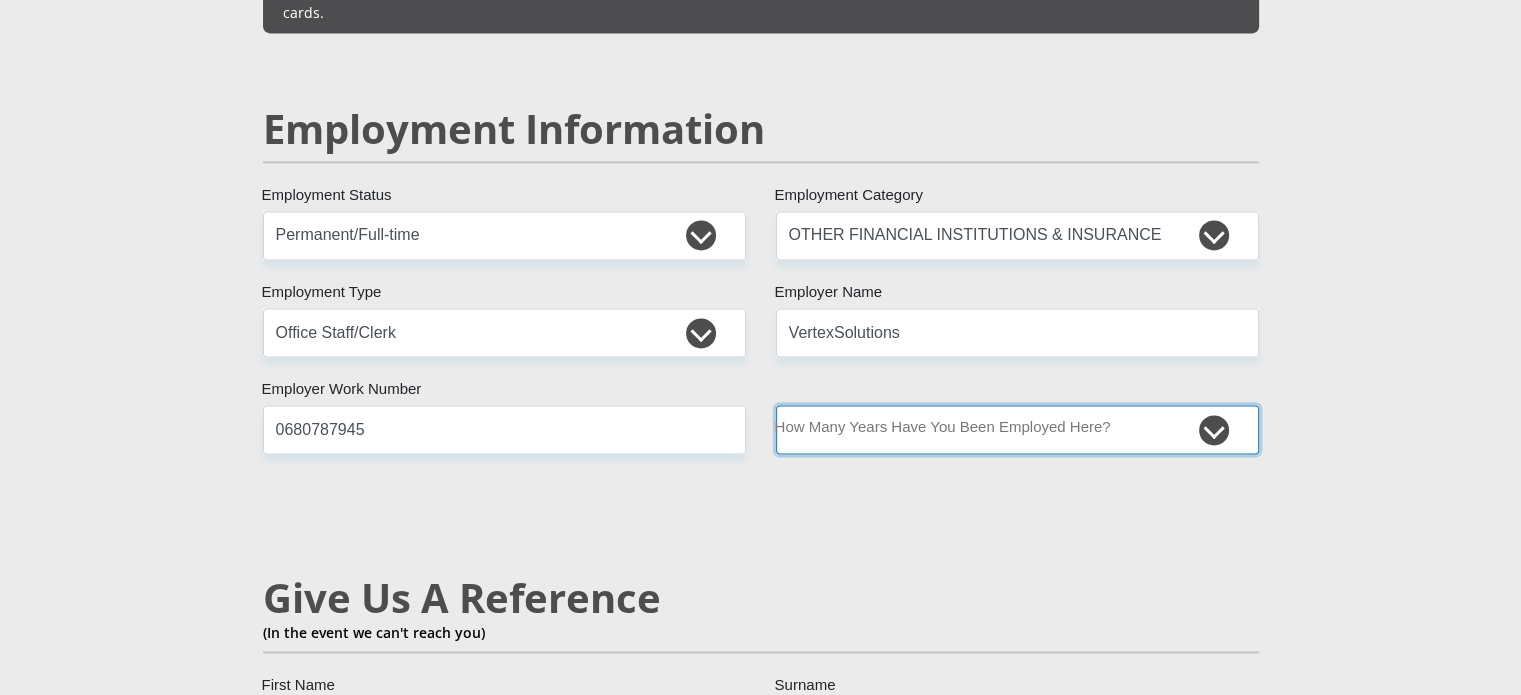 click on "less than 1 year
1-3 years
3-5 years
5+ years" at bounding box center (1017, 429) 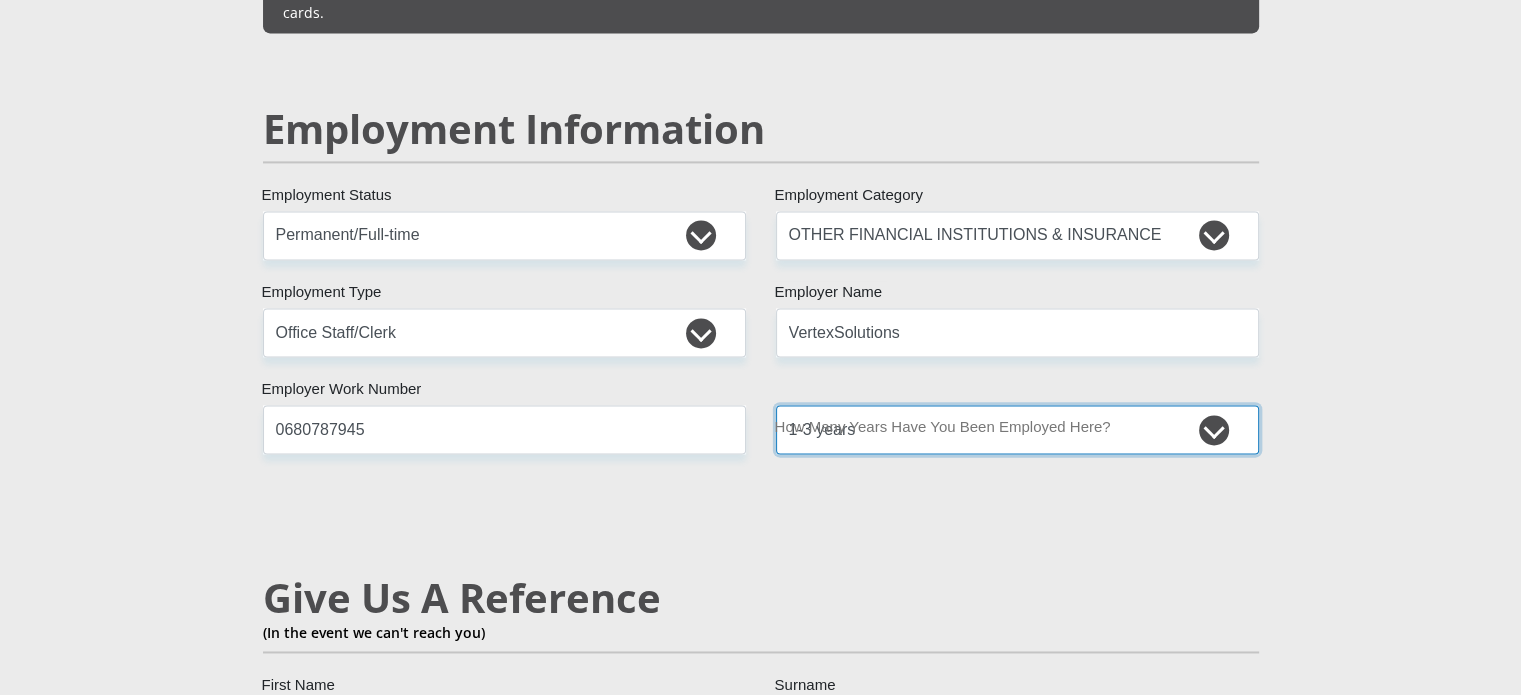 click on "less than 1 year
1-3 years
3-5 years
5+ years" at bounding box center (1017, 429) 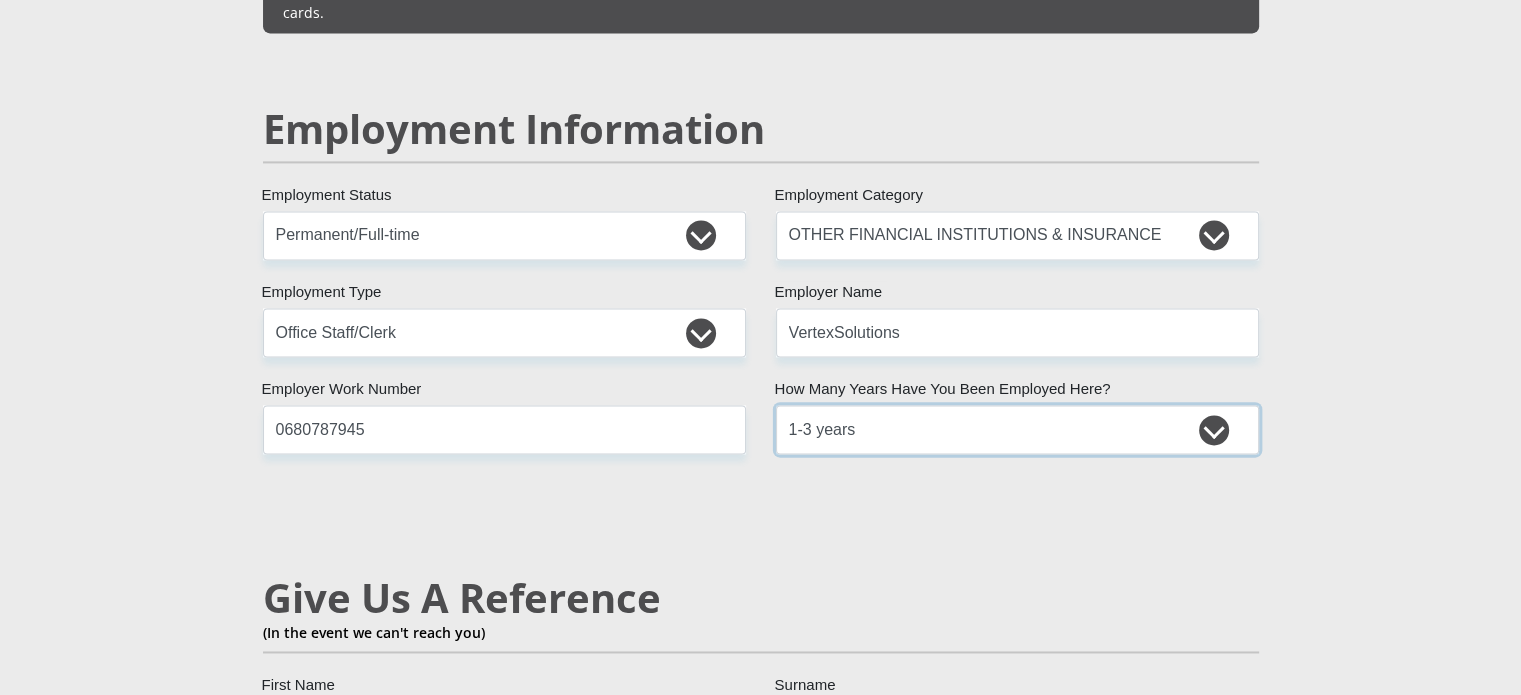 scroll, scrollTop: 3300, scrollLeft: 0, axis: vertical 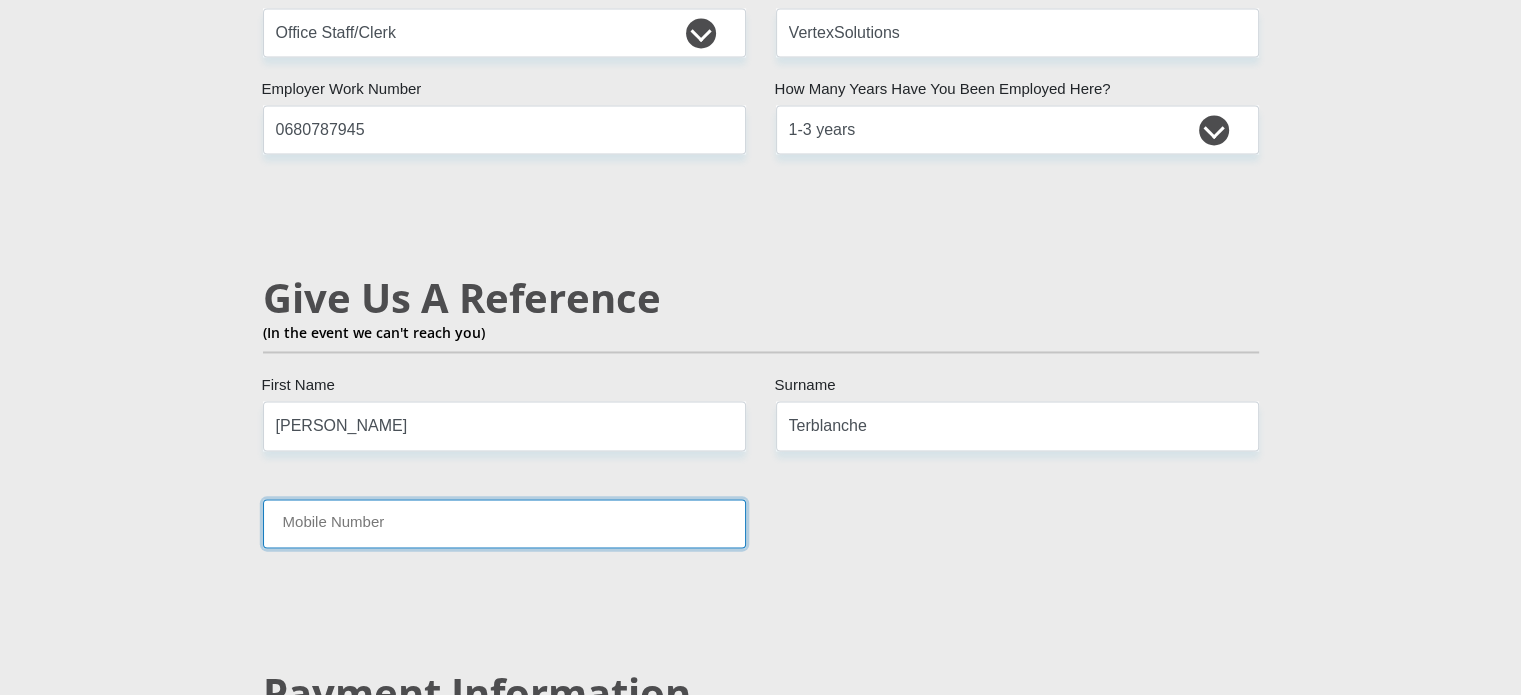 click on "Mobile Number" at bounding box center (504, 523) 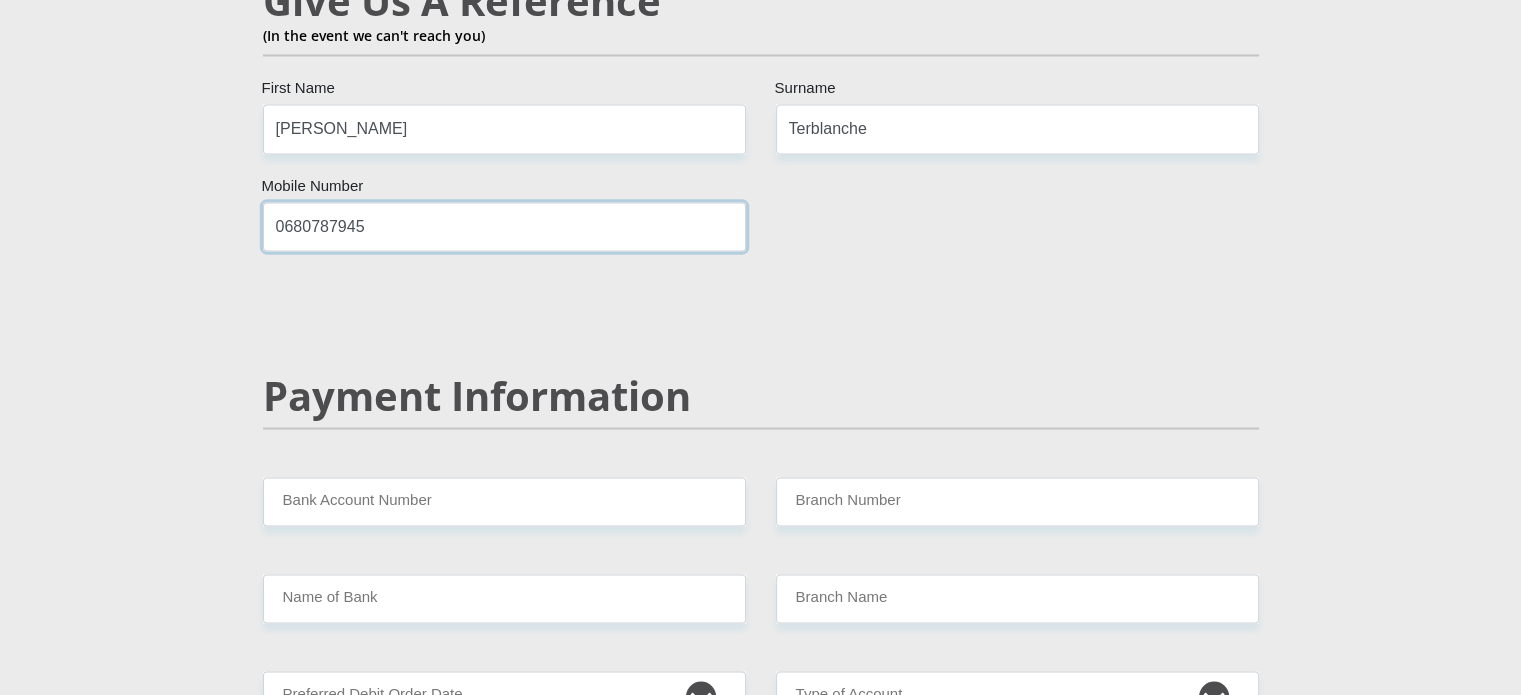 scroll, scrollTop: 3600, scrollLeft: 0, axis: vertical 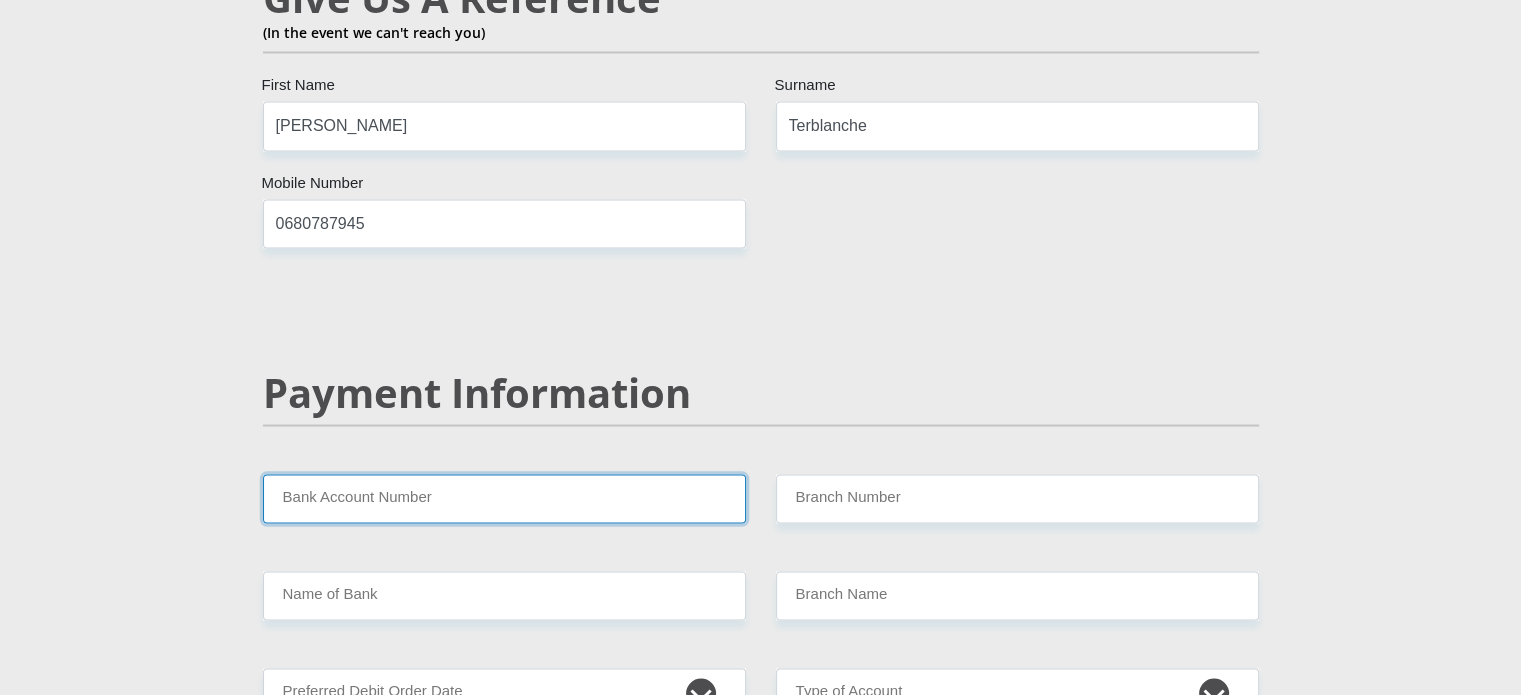 click on "Bank Account Number" at bounding box center [504, 498] 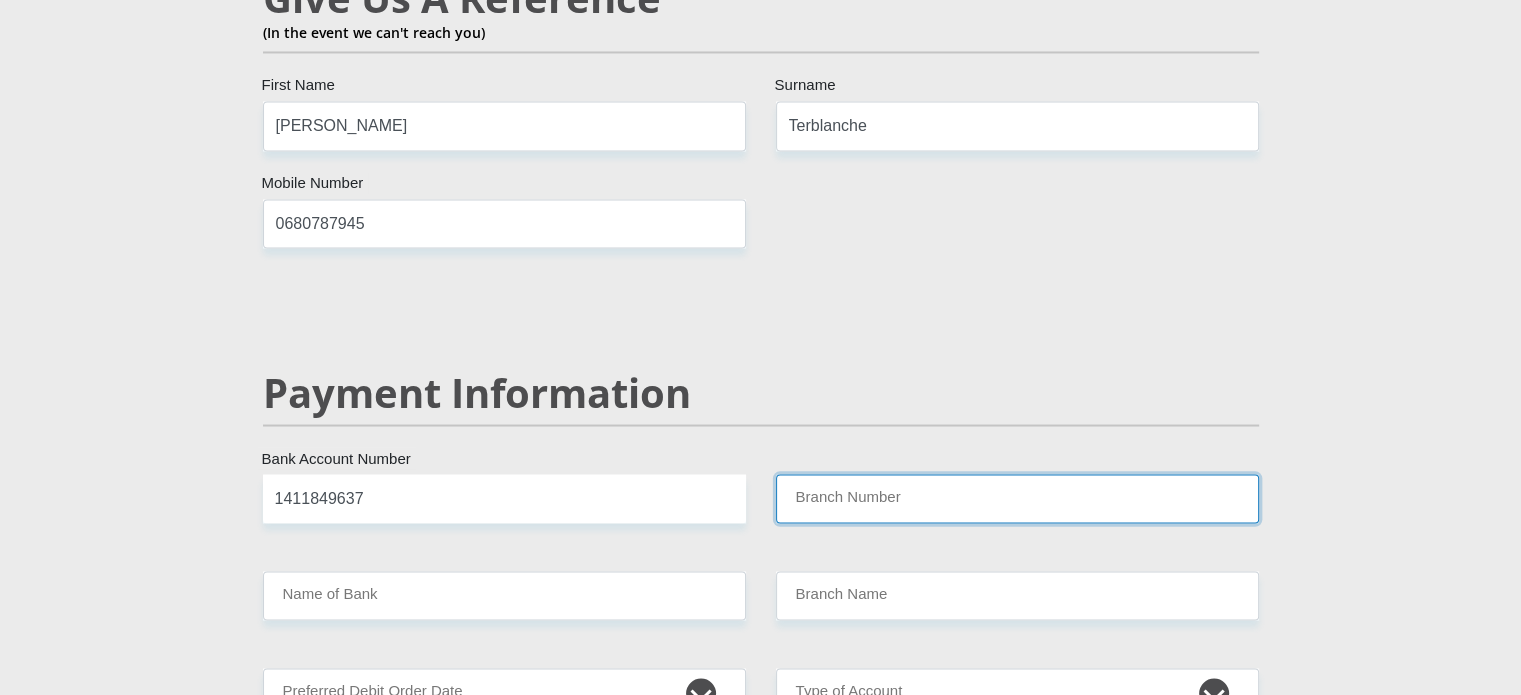 click on "Branch Number" at bounding box center [1017, 498] 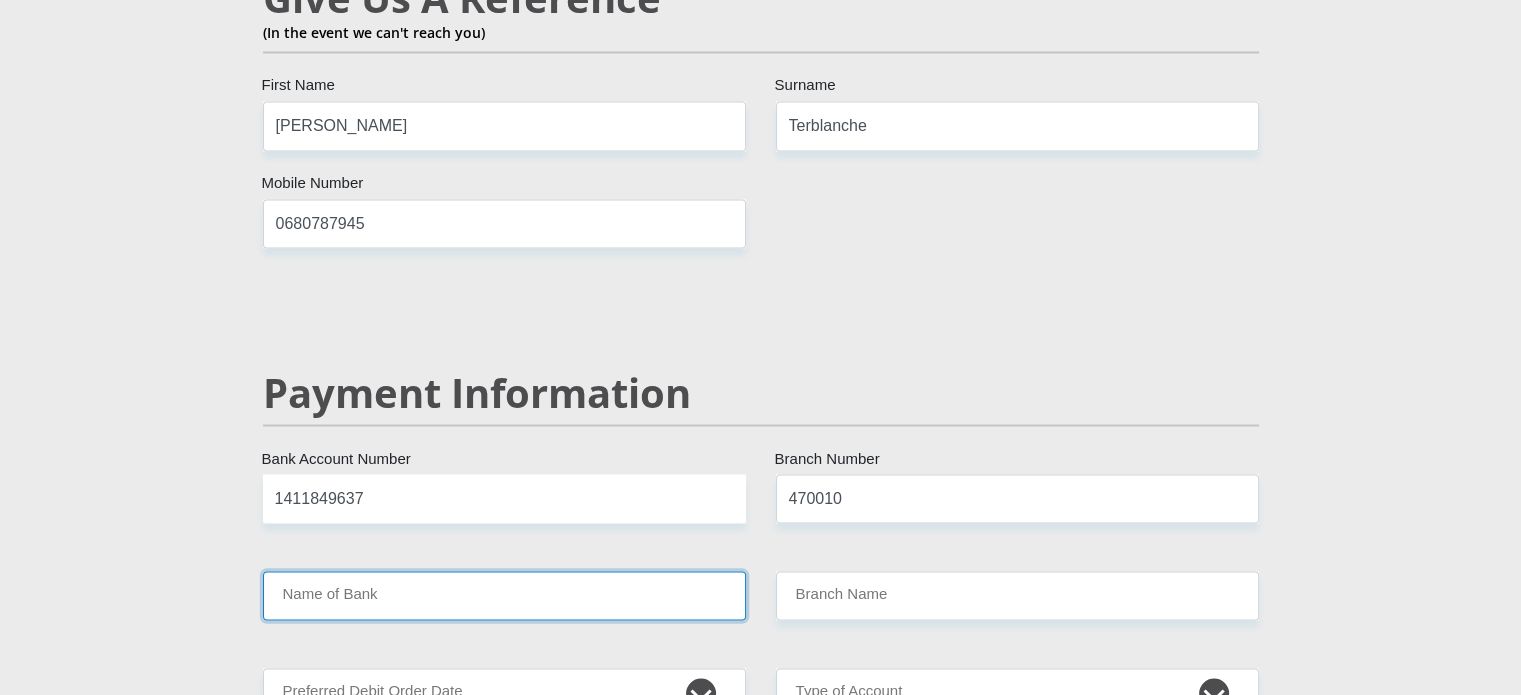 click on "Name of Bank" at bounding box center (504, 595) 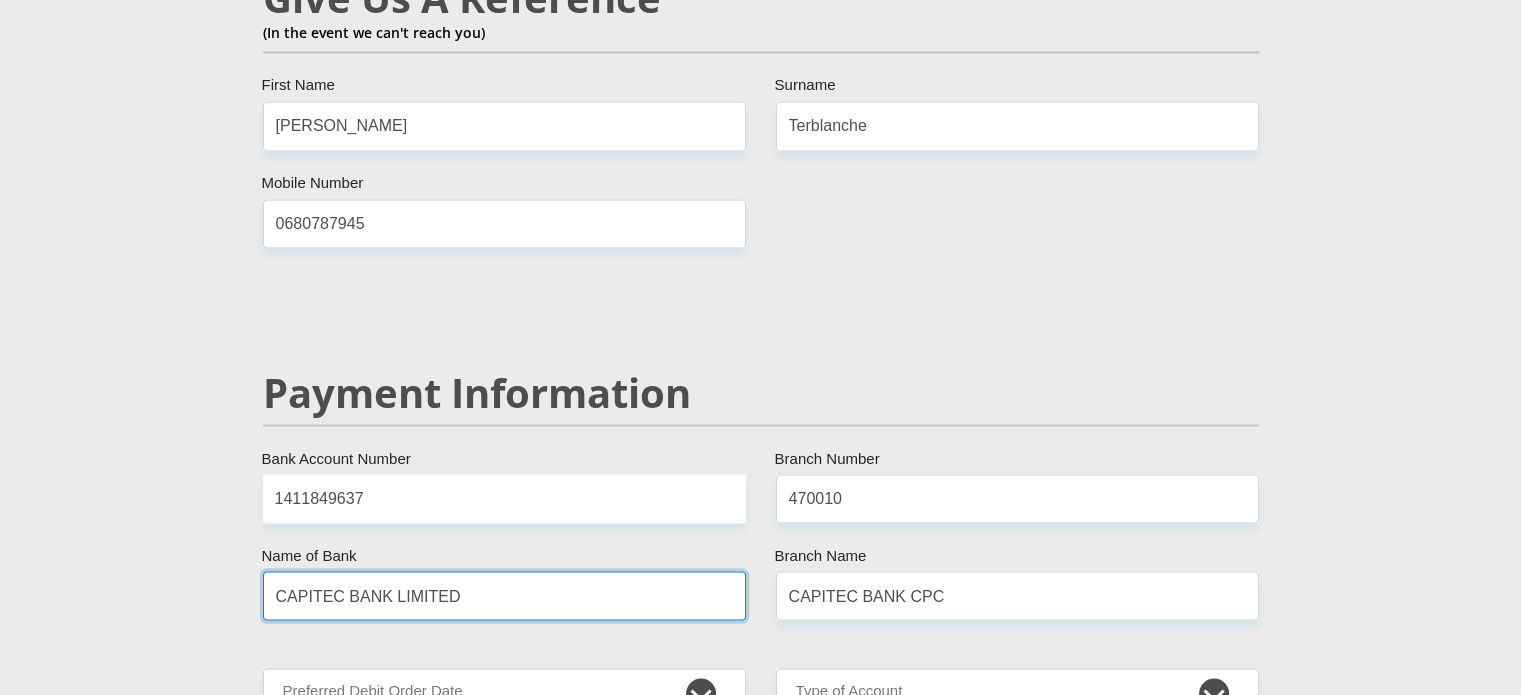 click on "CAPITEC BANK LIMITED" at bounding box center (504, 595) 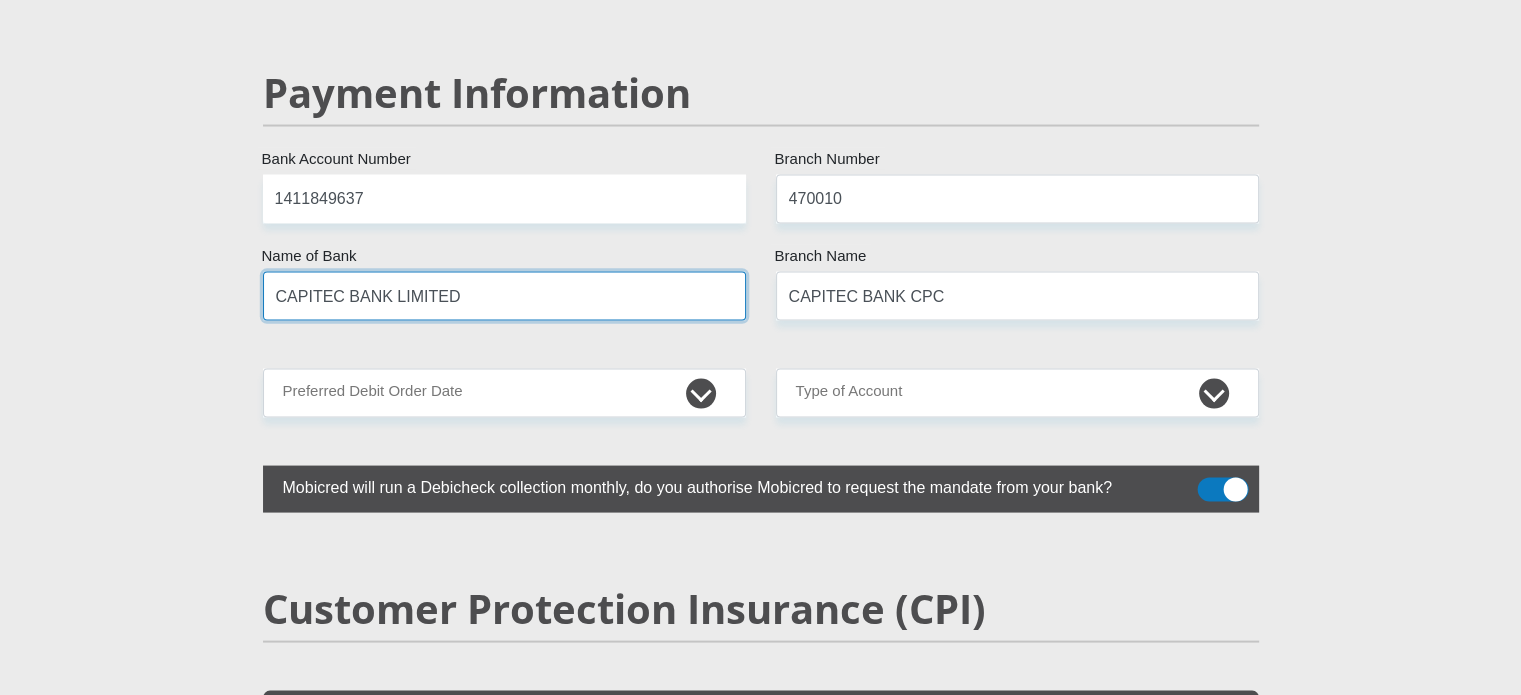 scroll, scrollTop: 3900, scrollLeft: 0, axis: vertical 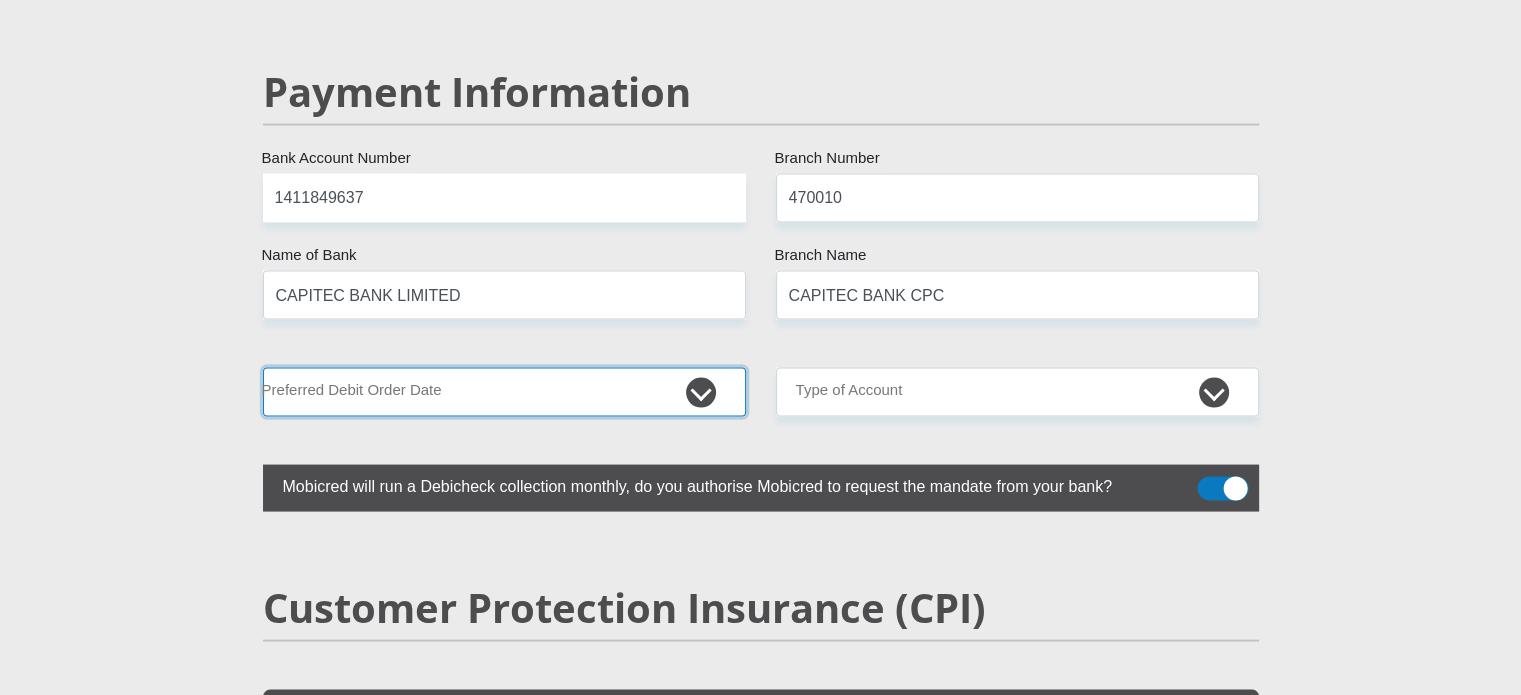 click on "1st
2nd
3rd
4th
5th
7th
18th
19th
20th
21st
22nd
23rd
24th
25th
26th
27th
28th
29th
30th" at bounding box center (504, 392) 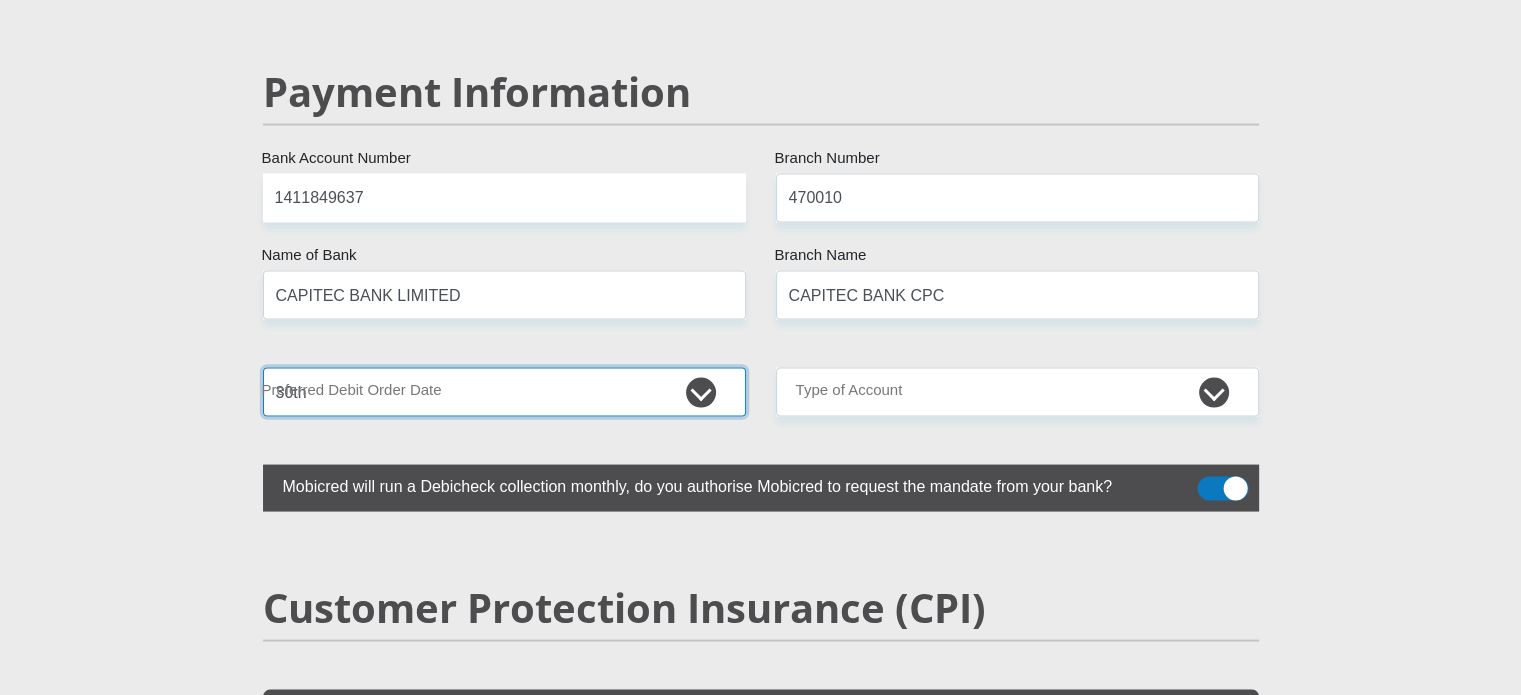 click on "1st
2nd
3rd
4th
5th
7th
18th
19th
20th
21st
22nd
23rd
24th
25th
26th
27th
28th
29th
30th" at bounding box center [504, 392] 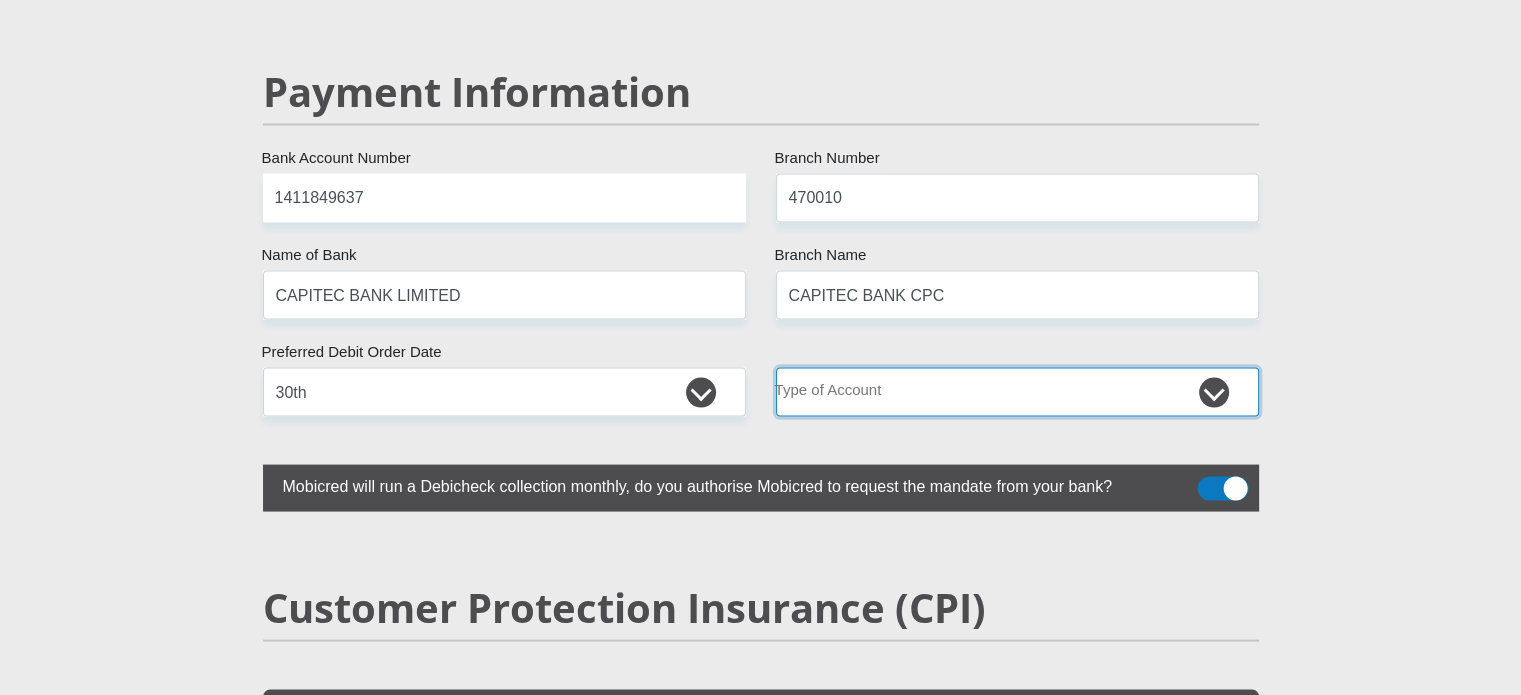 click on "Cheque
Savings" at bounding box center (1017, 392) 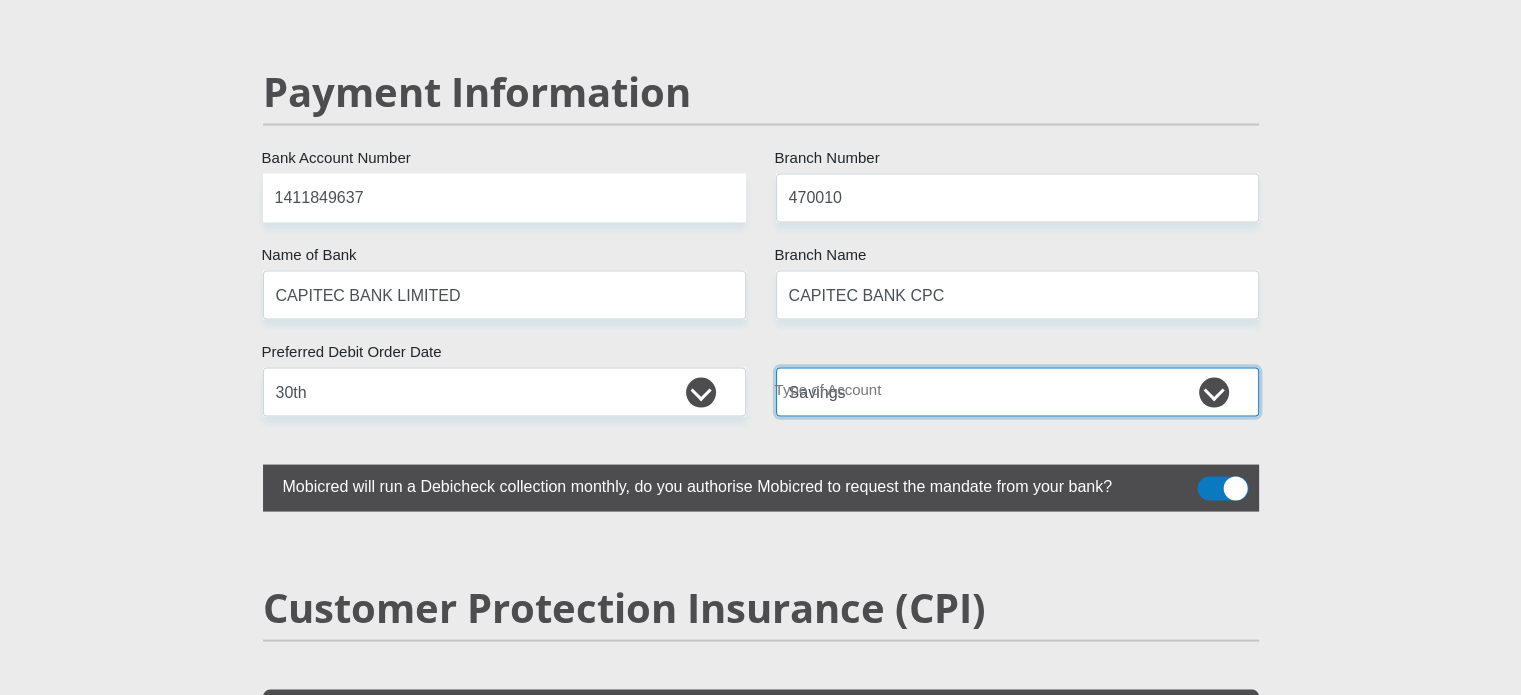 click on "Cheque
Savings" at bounding box center [1017, 392] 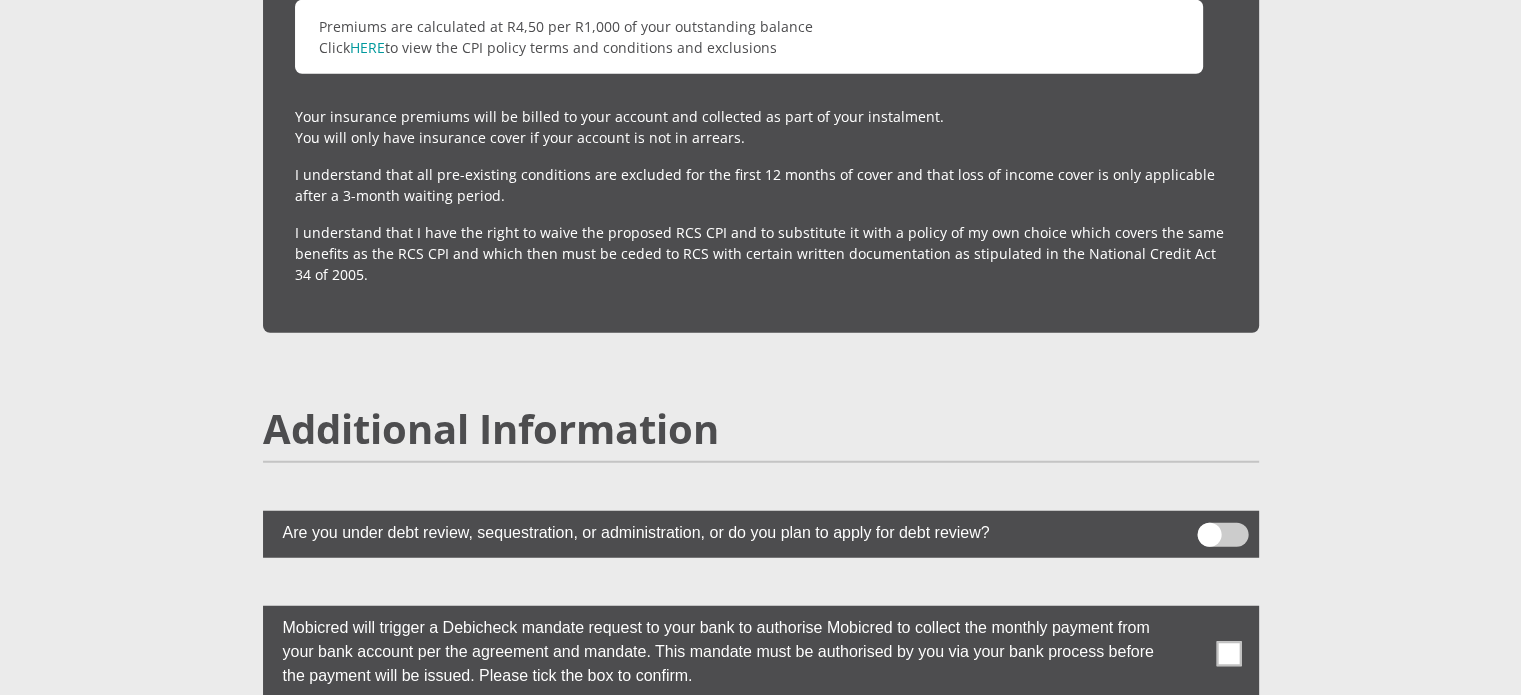scroll, scrollTop: 5100, scrollLeft: 0, axis: vertical 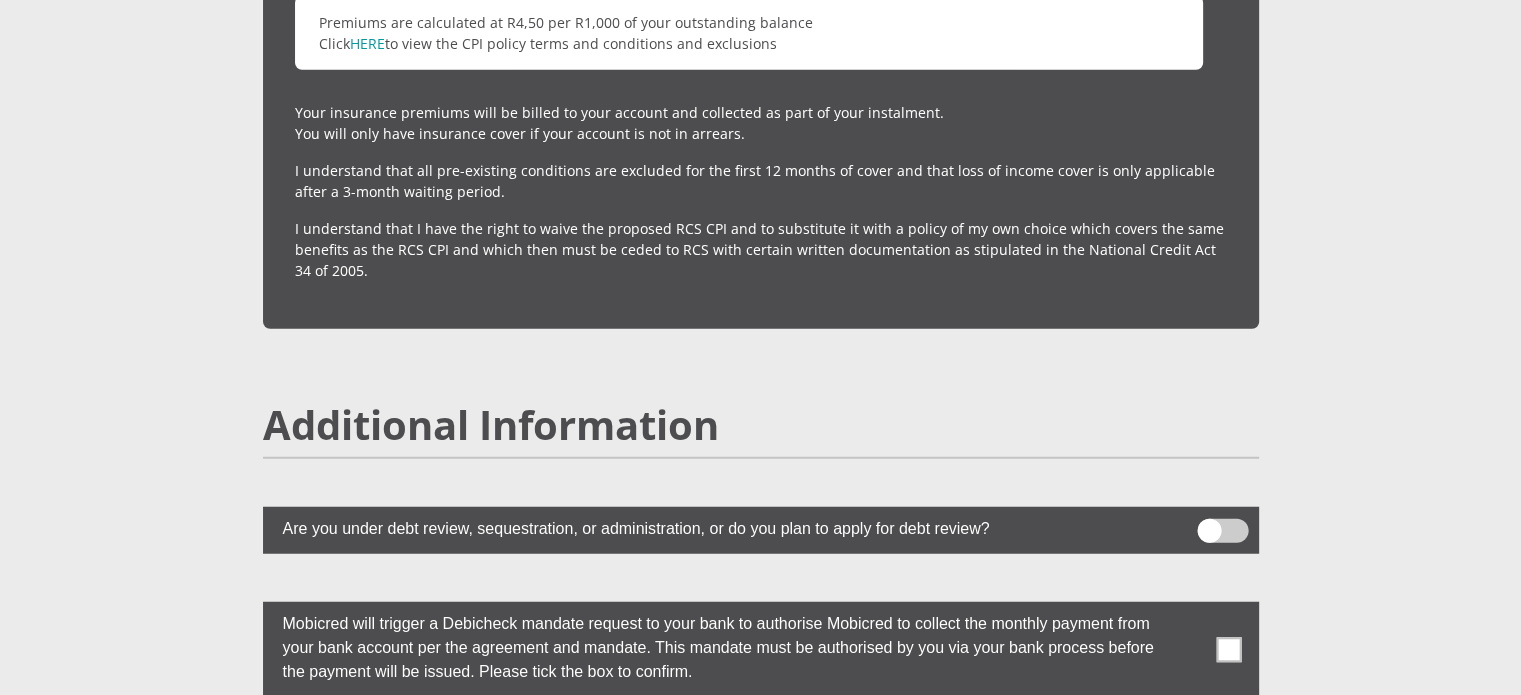 click at bounding box center [1222, 531] 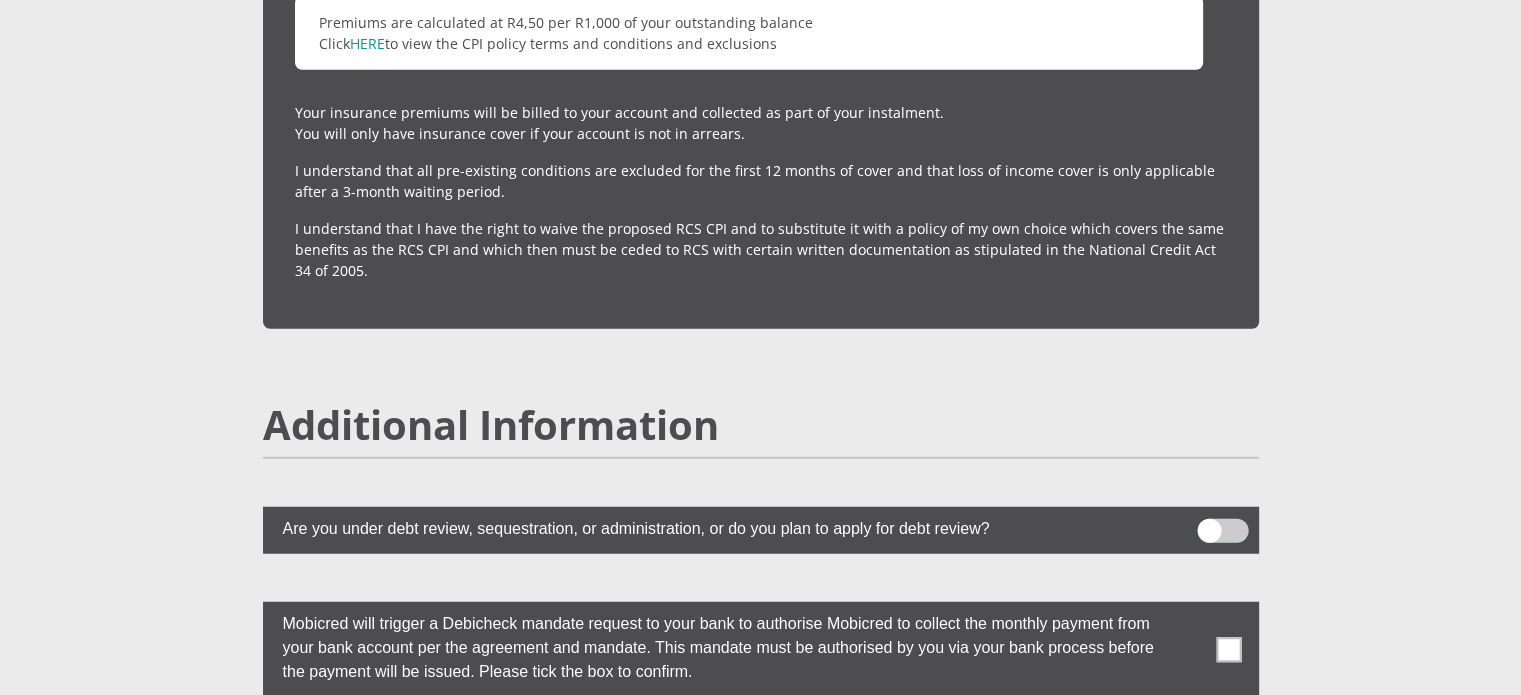 click at bounding box center (1209, 524) 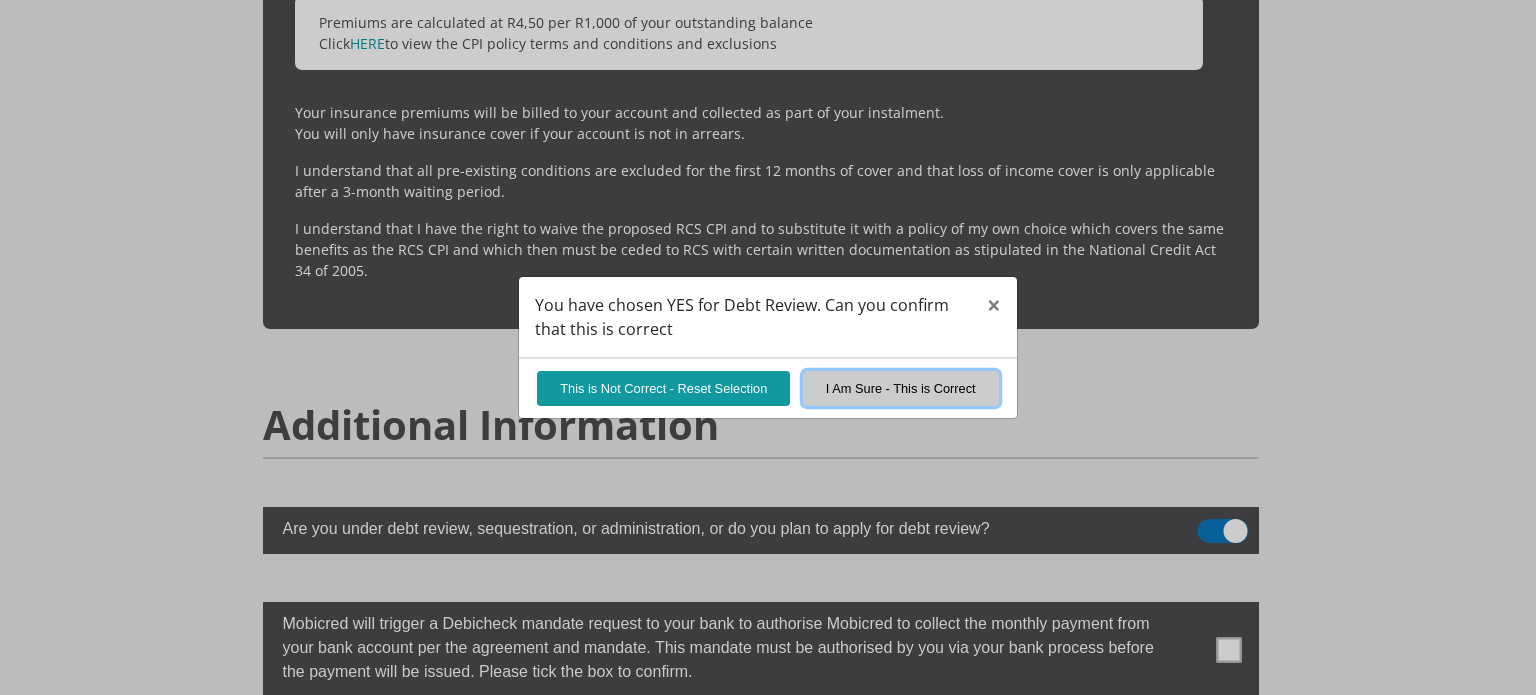 drag, startPoint x: 913, startPoint y: 387, endPoint x: 1052, endPoint y: 464, distance: 158.90248 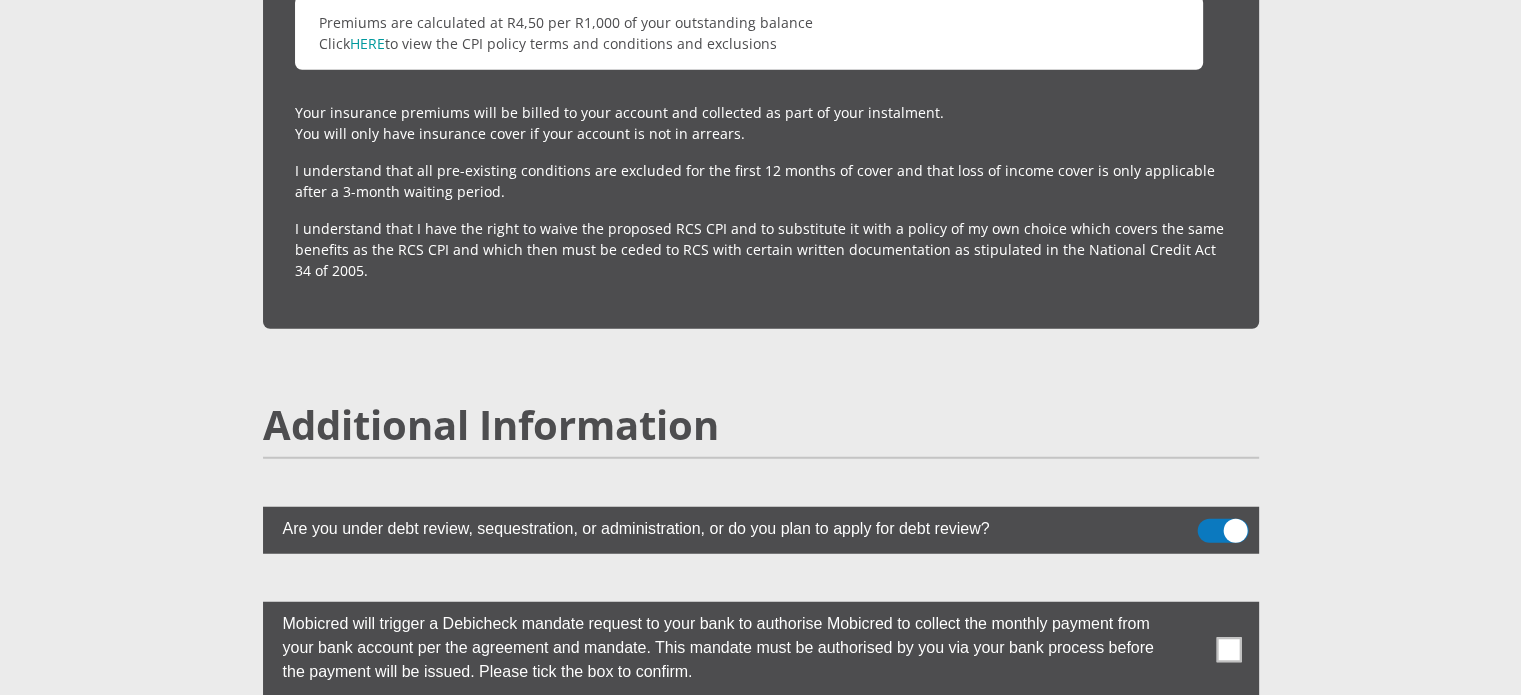 click at bounding box center (1228, 649) 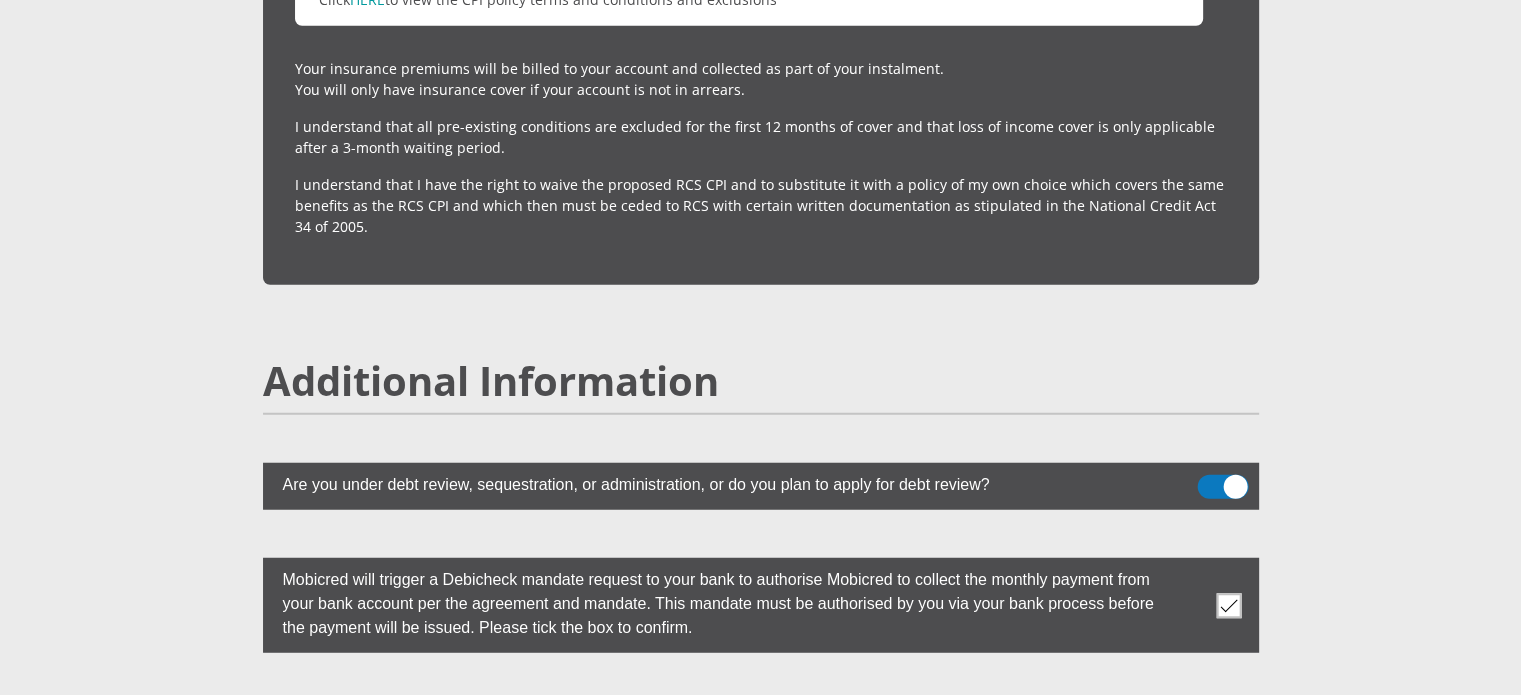 scroll, scrollTop: 5500, scrollLeft: 0, axis: vertical 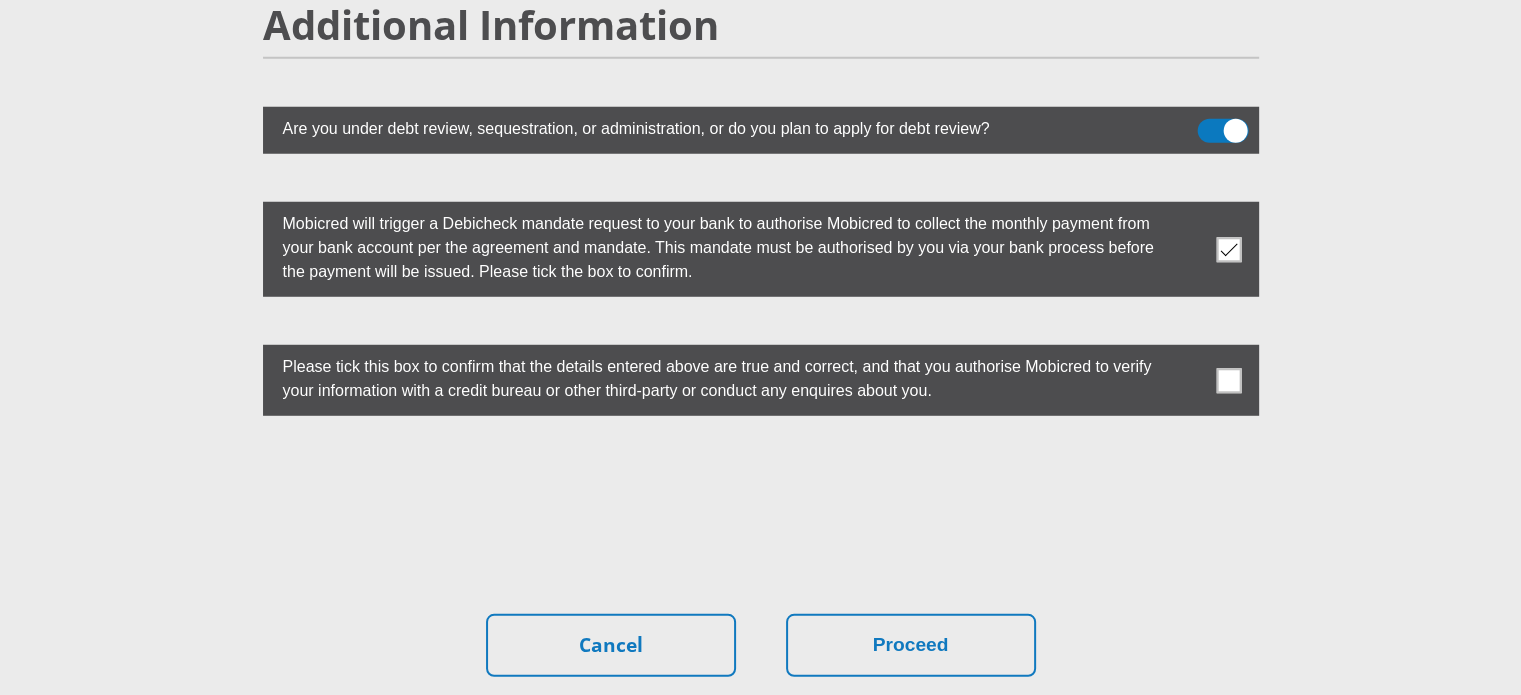 click at bounding box center (1228, 380) 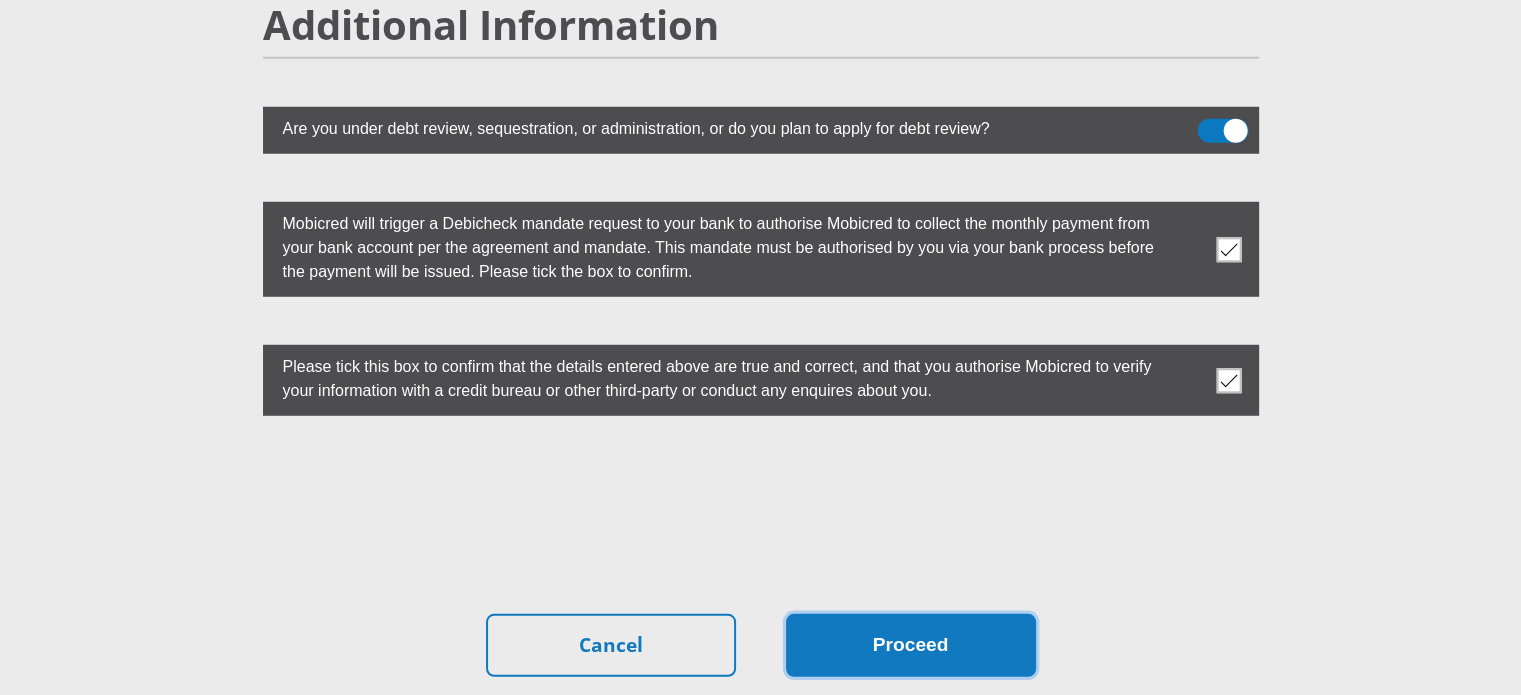 click on "Proceed" at bounding box center [911, 645] 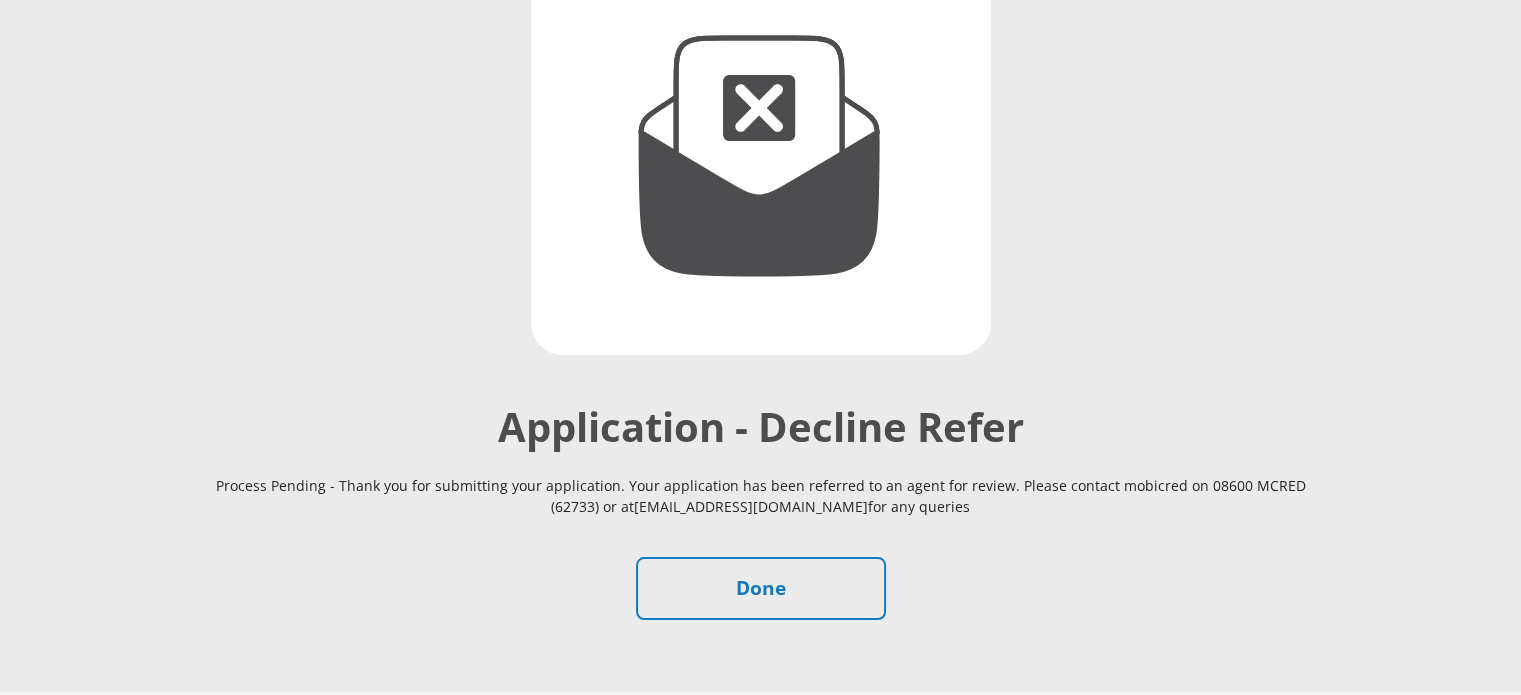 scroll, scrollTop: 397, scrollLeft: 0, axis: vertical 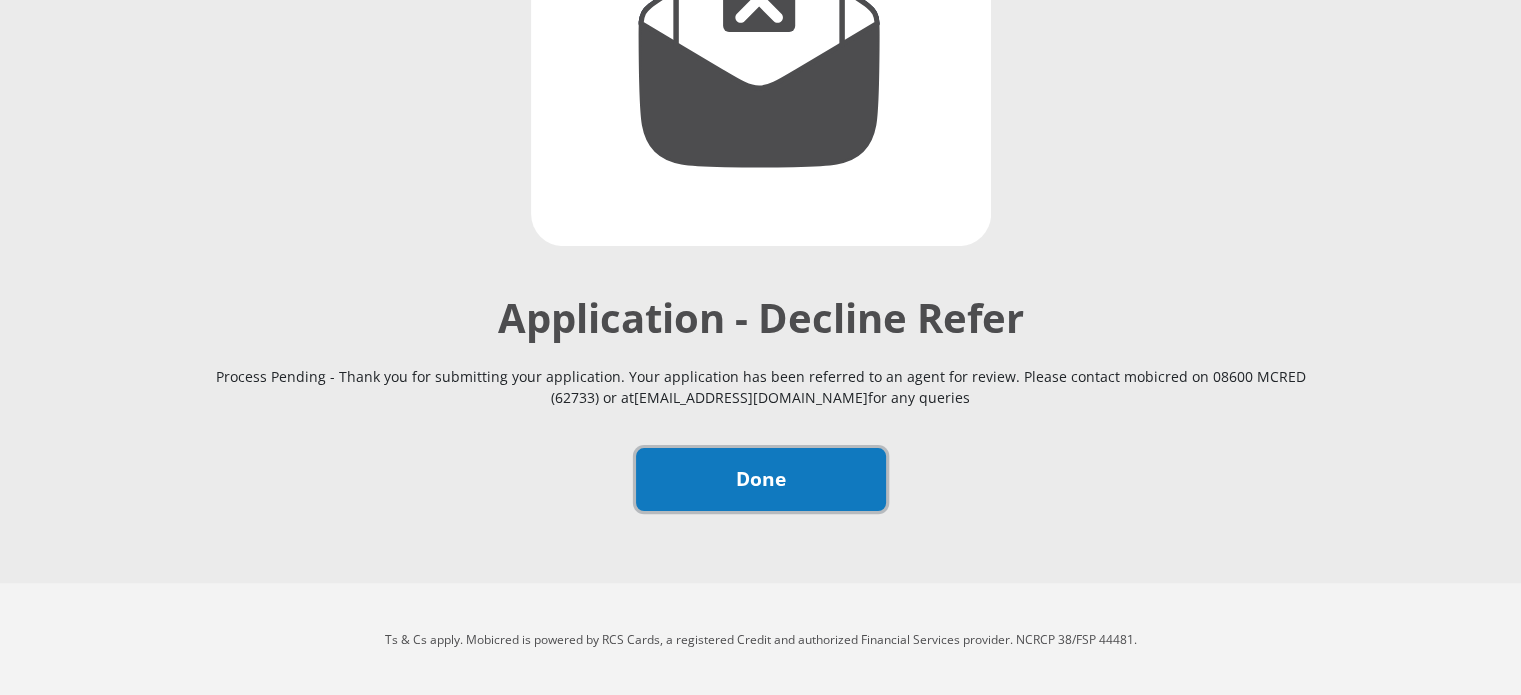 click on "Done" at bounding box center (761, 479) 